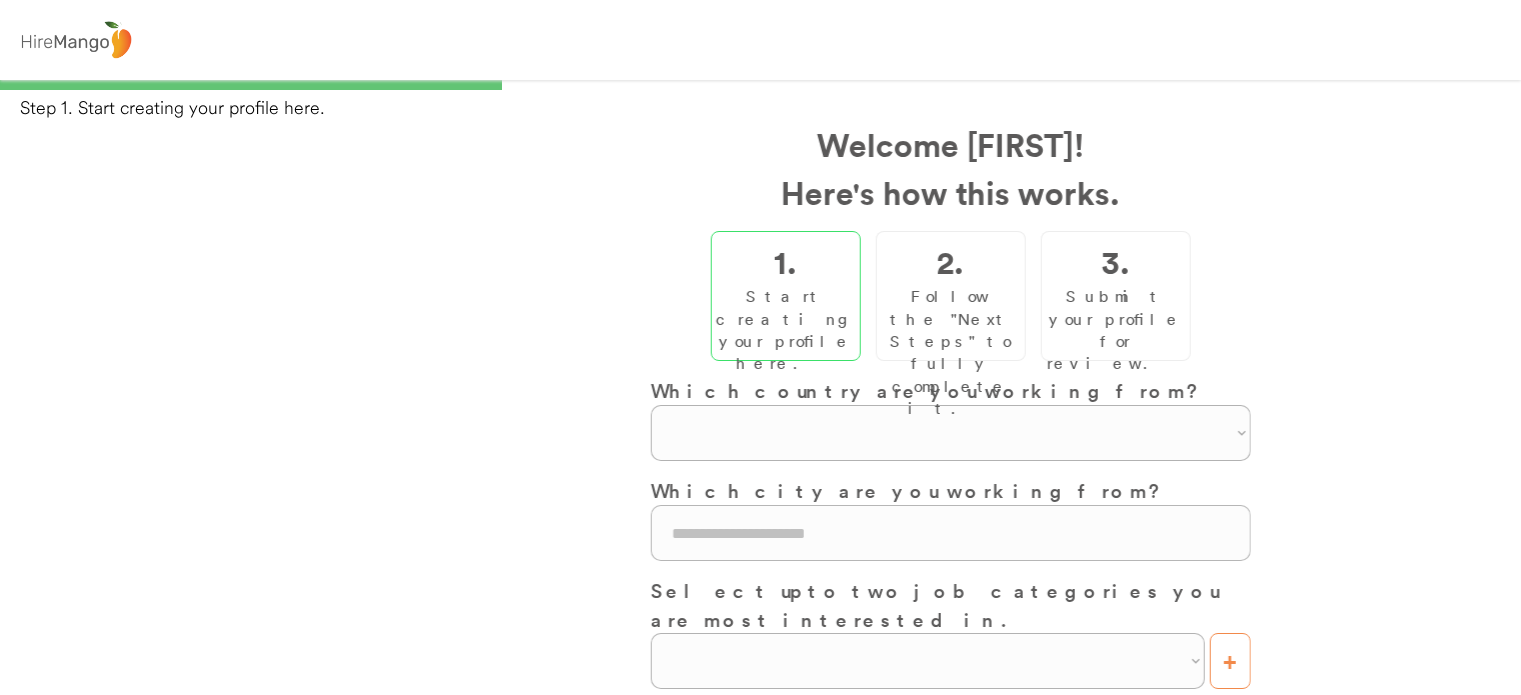 scroll, scrollTop: 0, scrollLeft: 0, axis: both 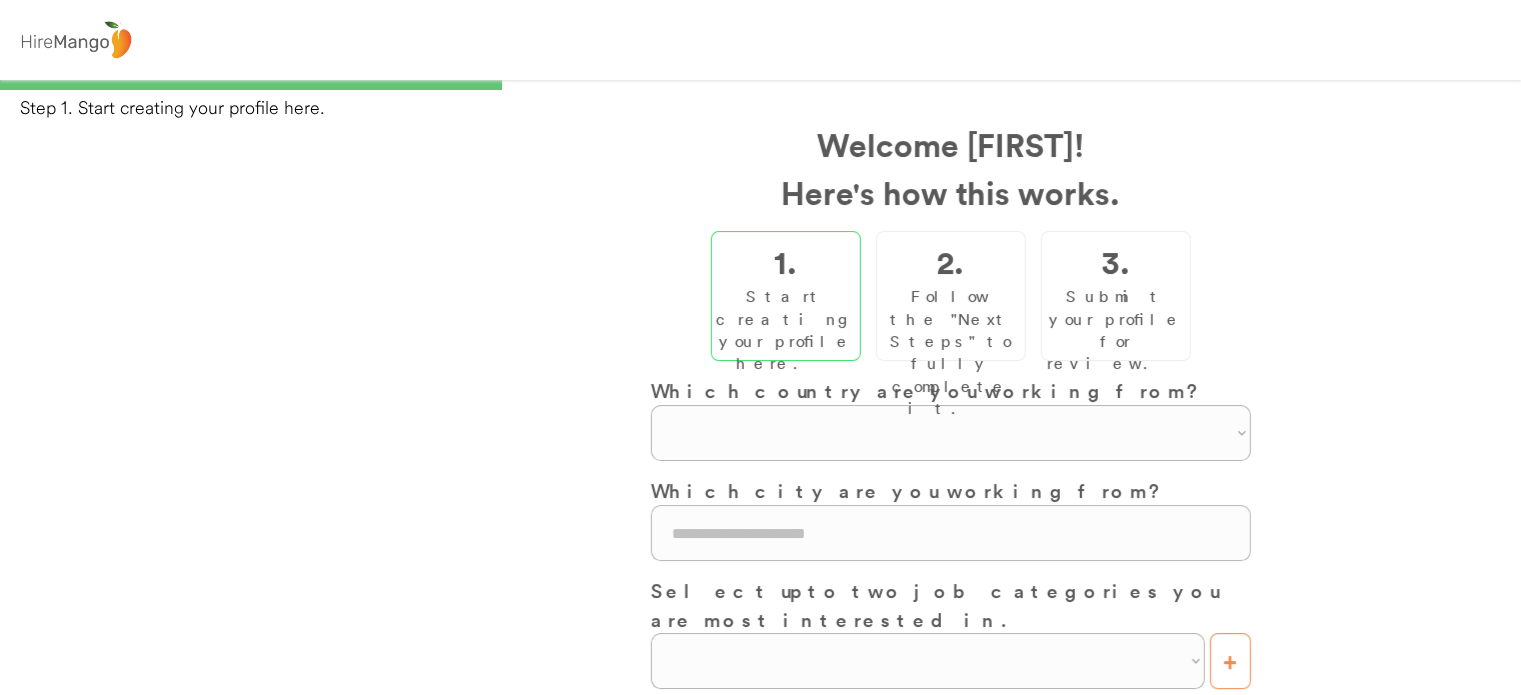 select on "**********" 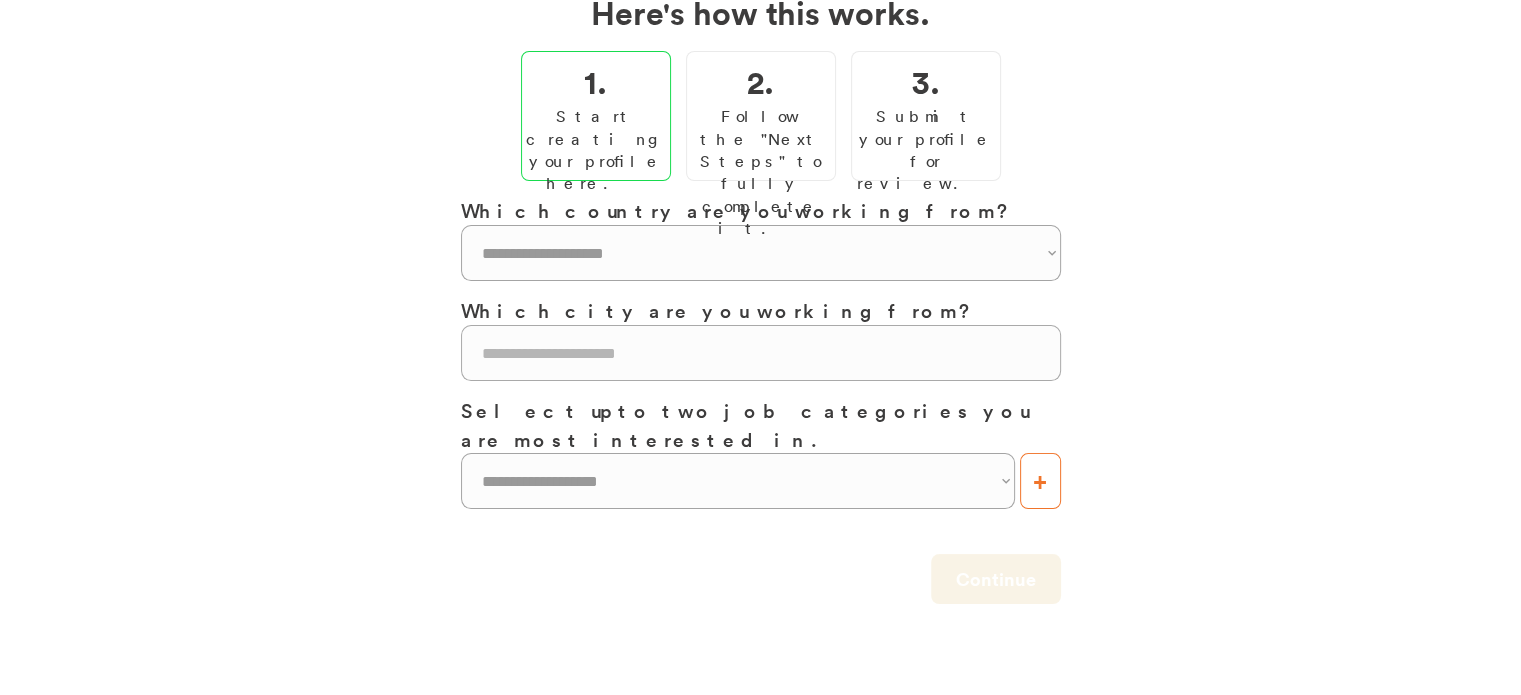 scroll, scrollTop: 200, scrollLeft: 0, axis: vertical 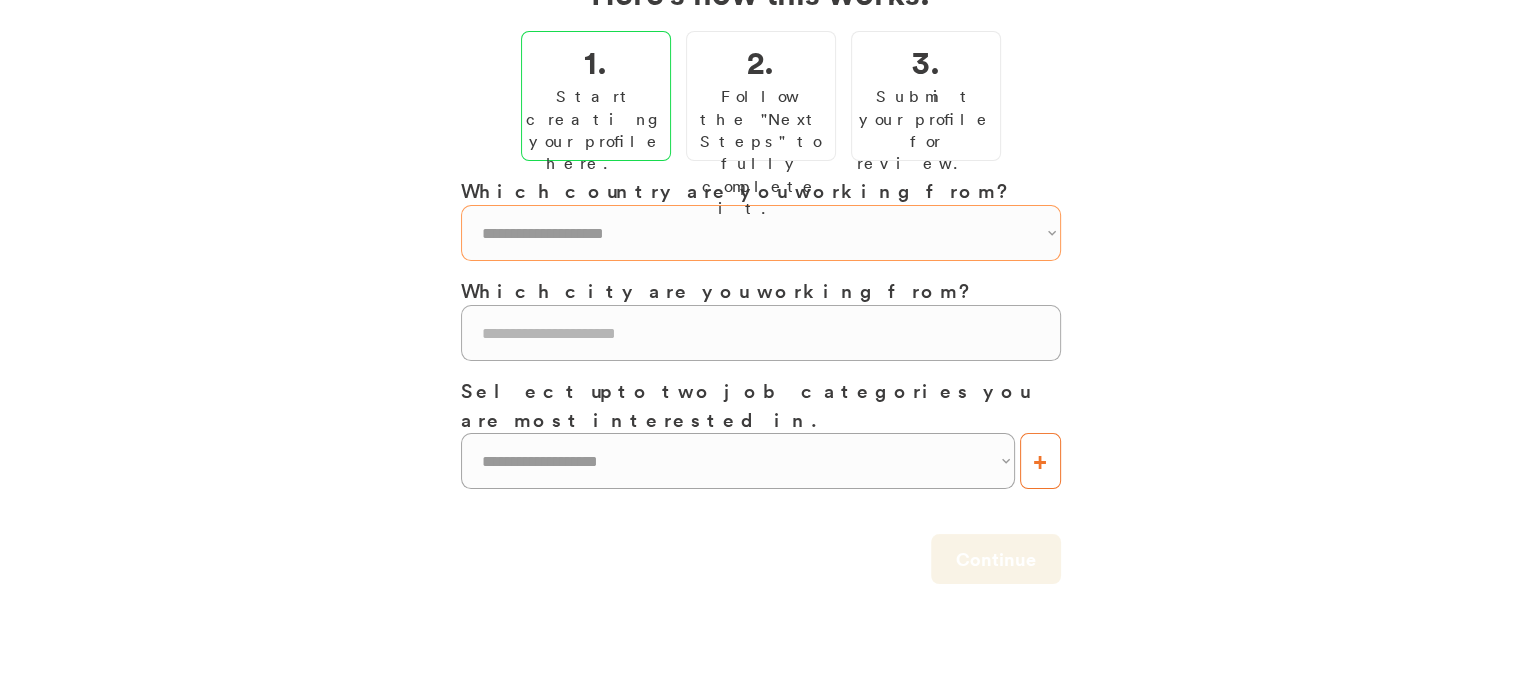 click on "Which country are you working from?" at bounding box center [761, 190] 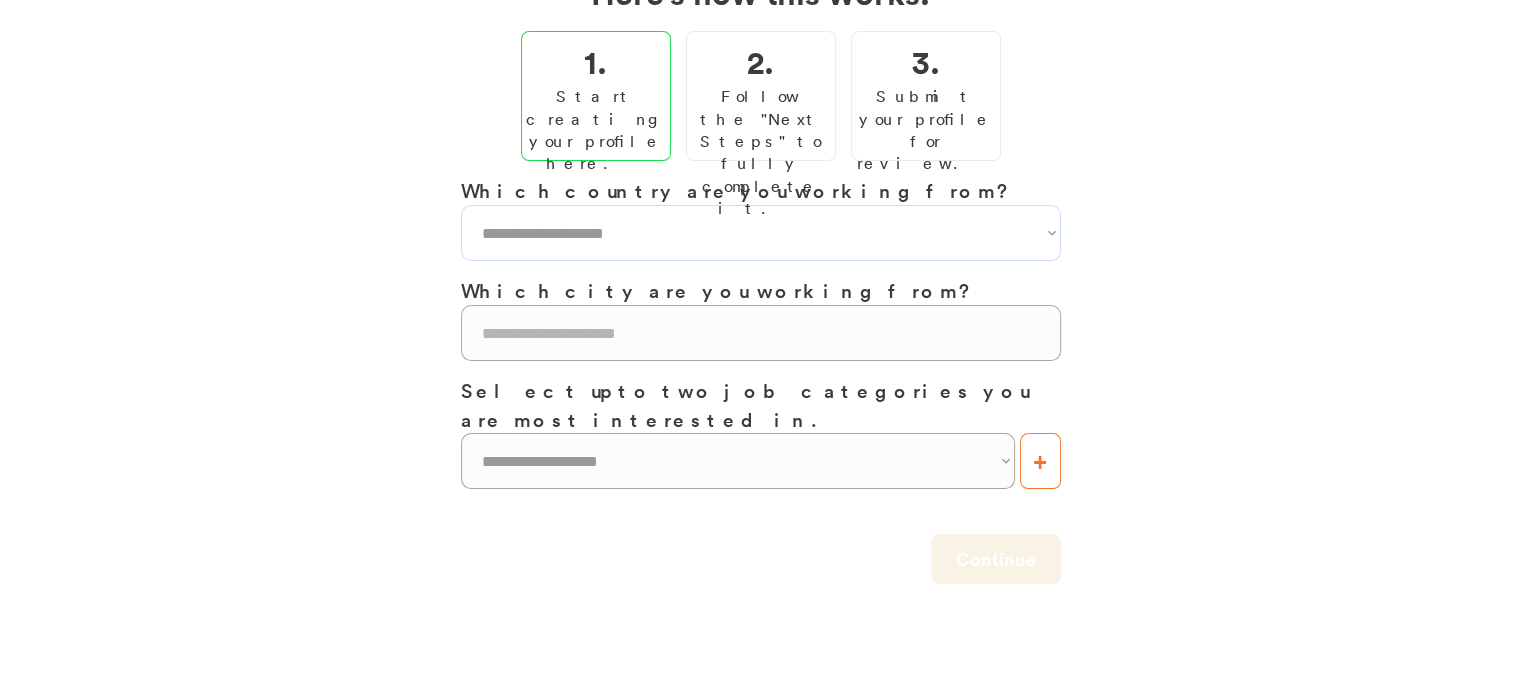 click on "**********" at bounding box center (761, 233) 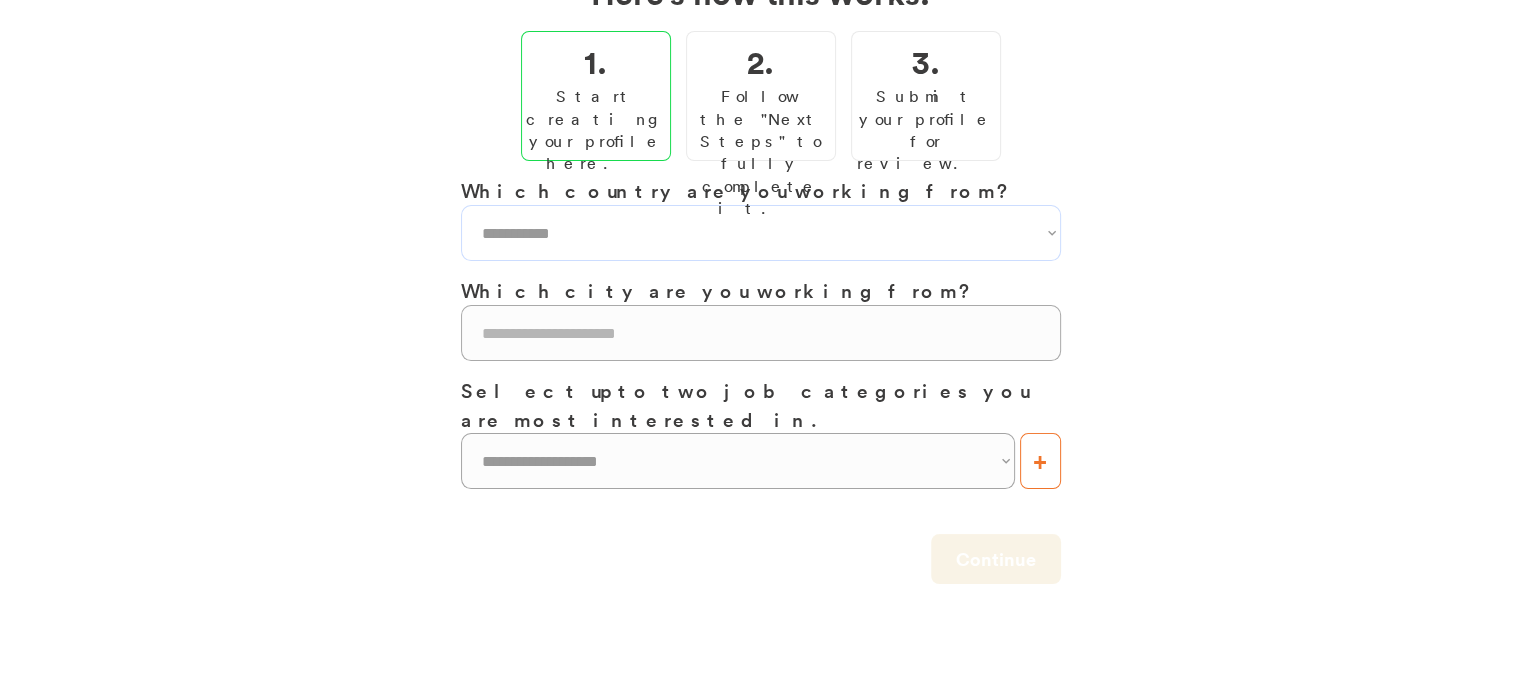click on "**********" at bounding box center [761, 233] 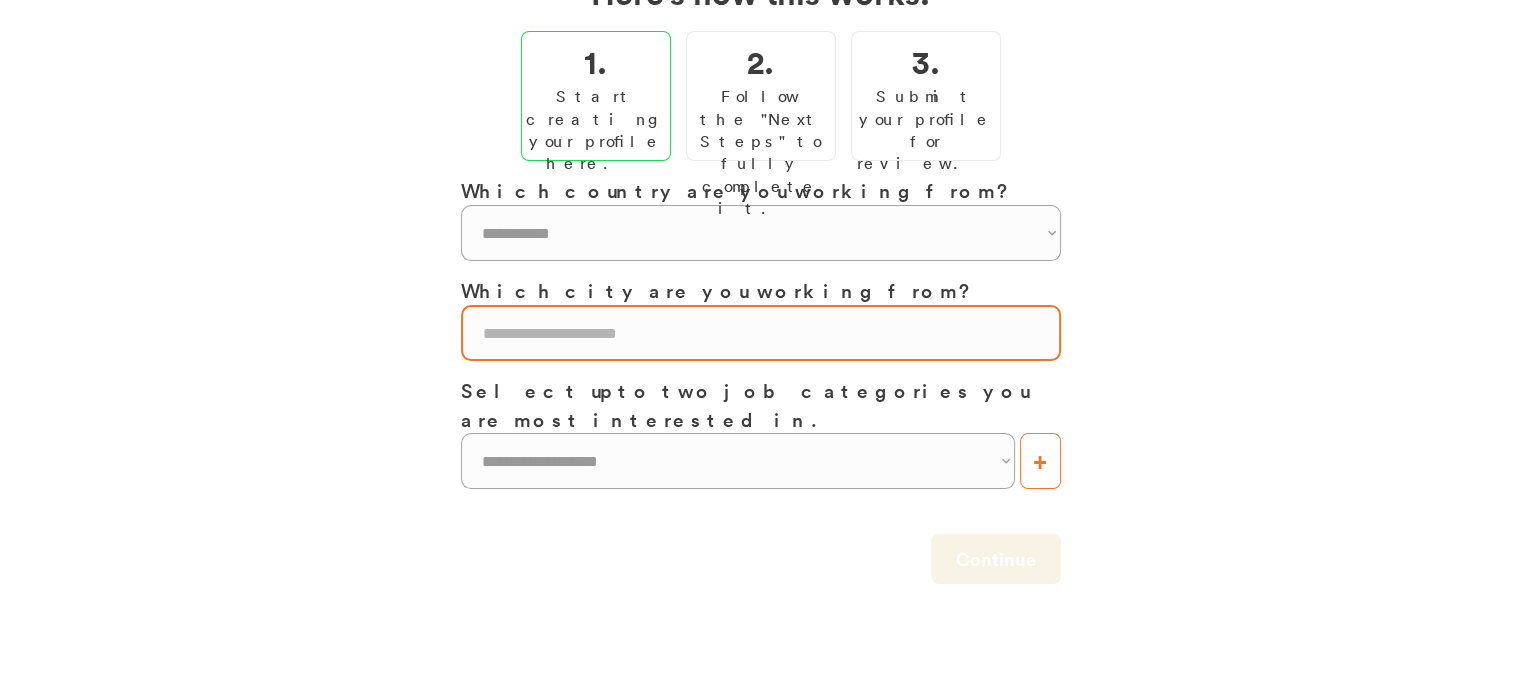 click at bounding box center [761, 333] 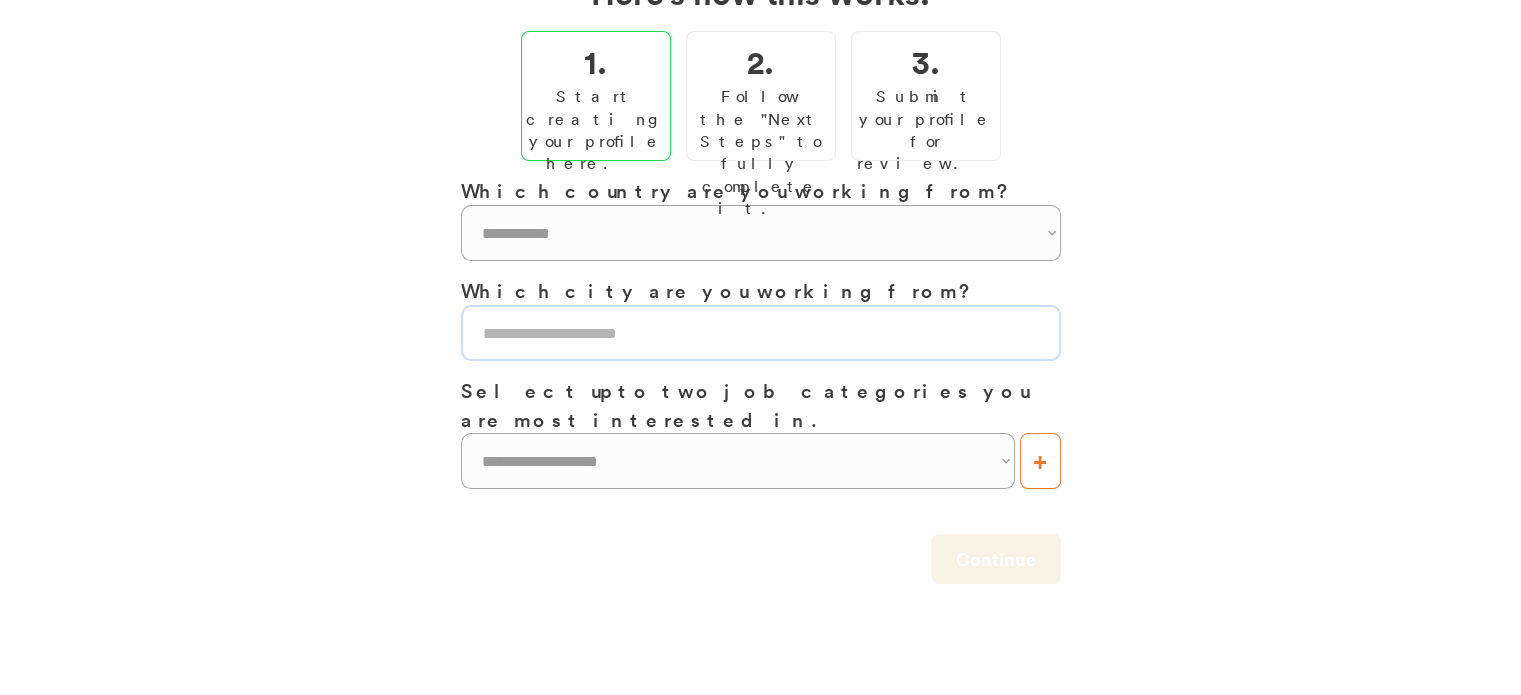 type on "**********" 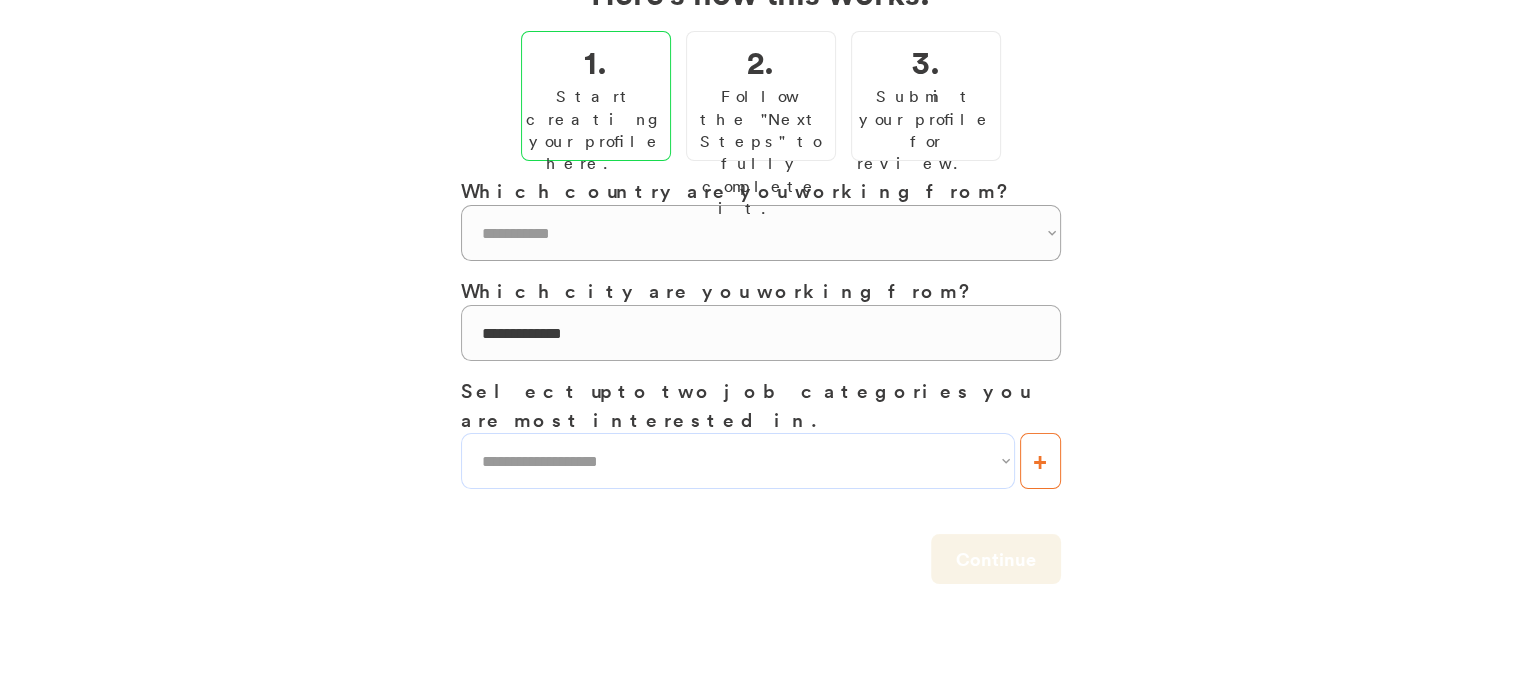 click on "**********" at bounding box center (738, 461) 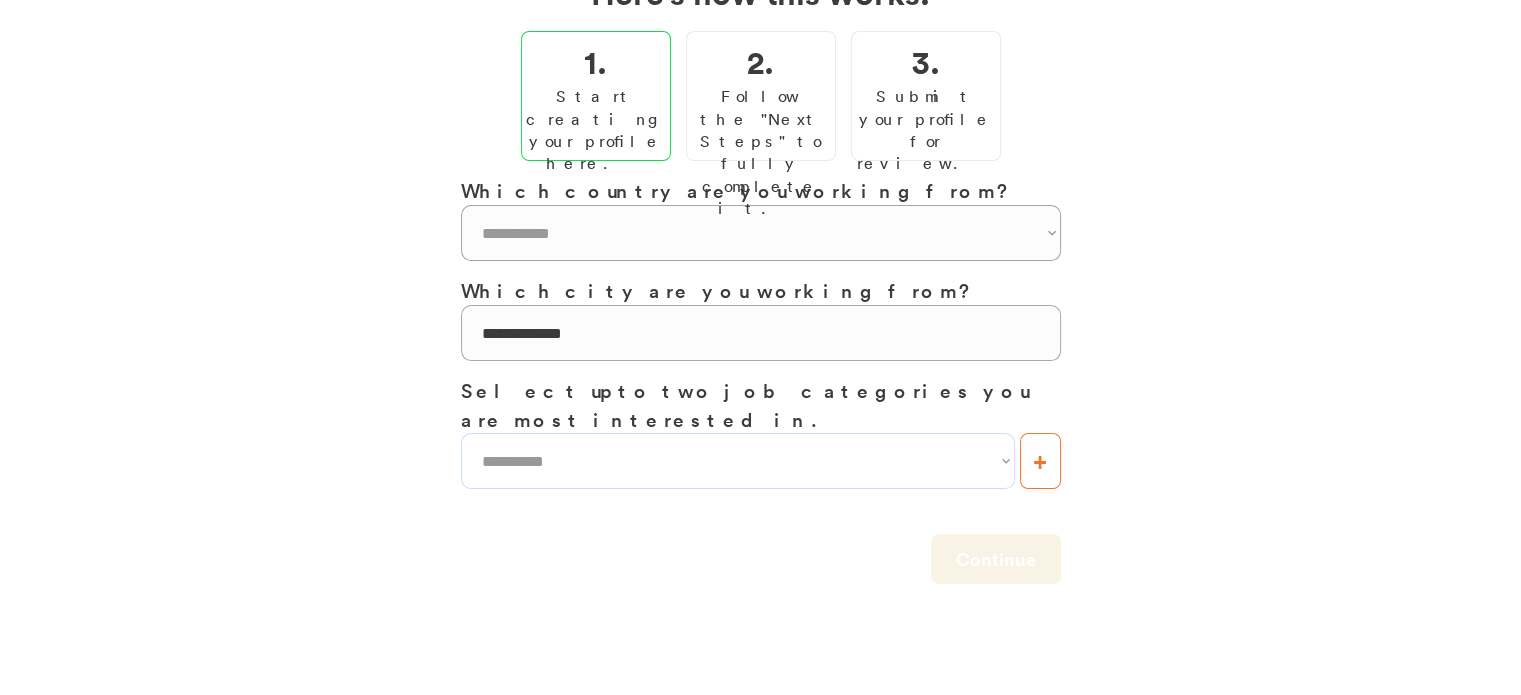 click on "**********" at bounding box center [738, 461] 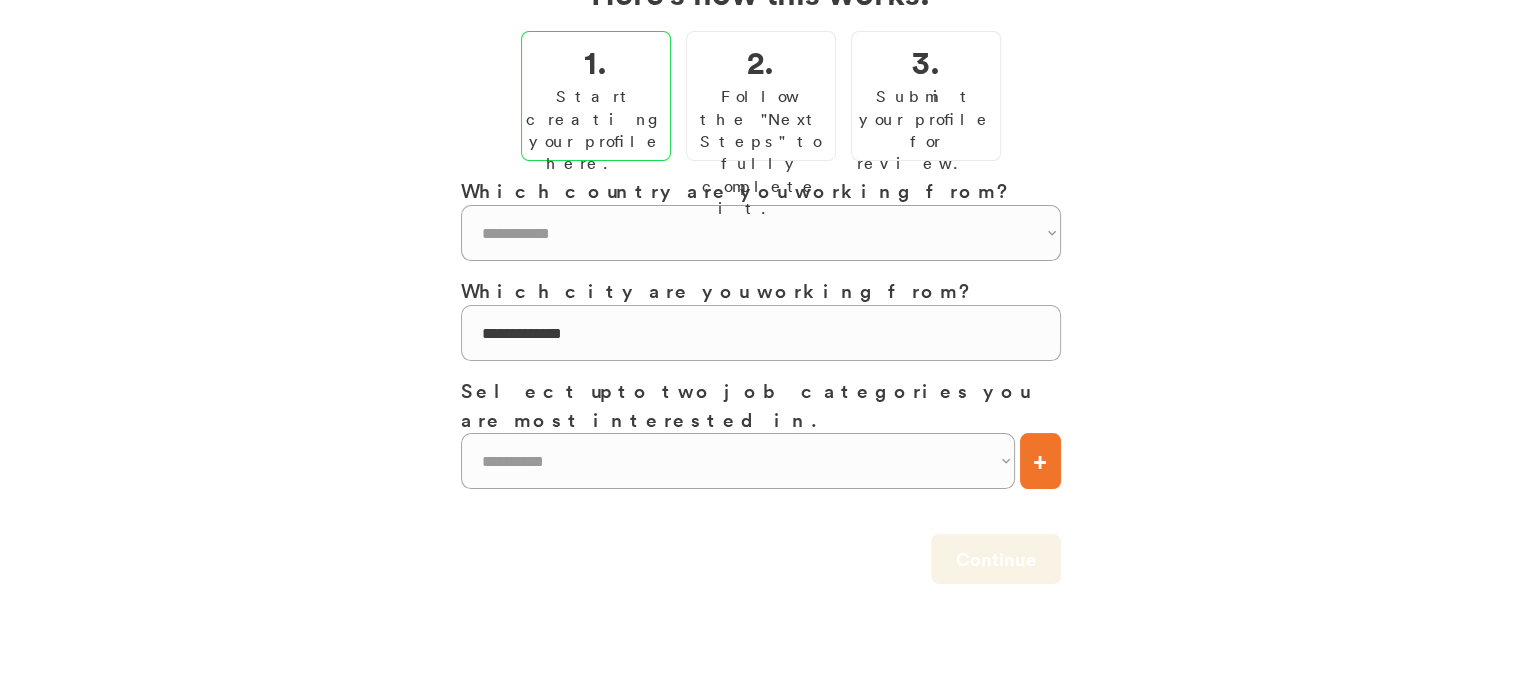 click on "+" at bounding box center (1040, 461) 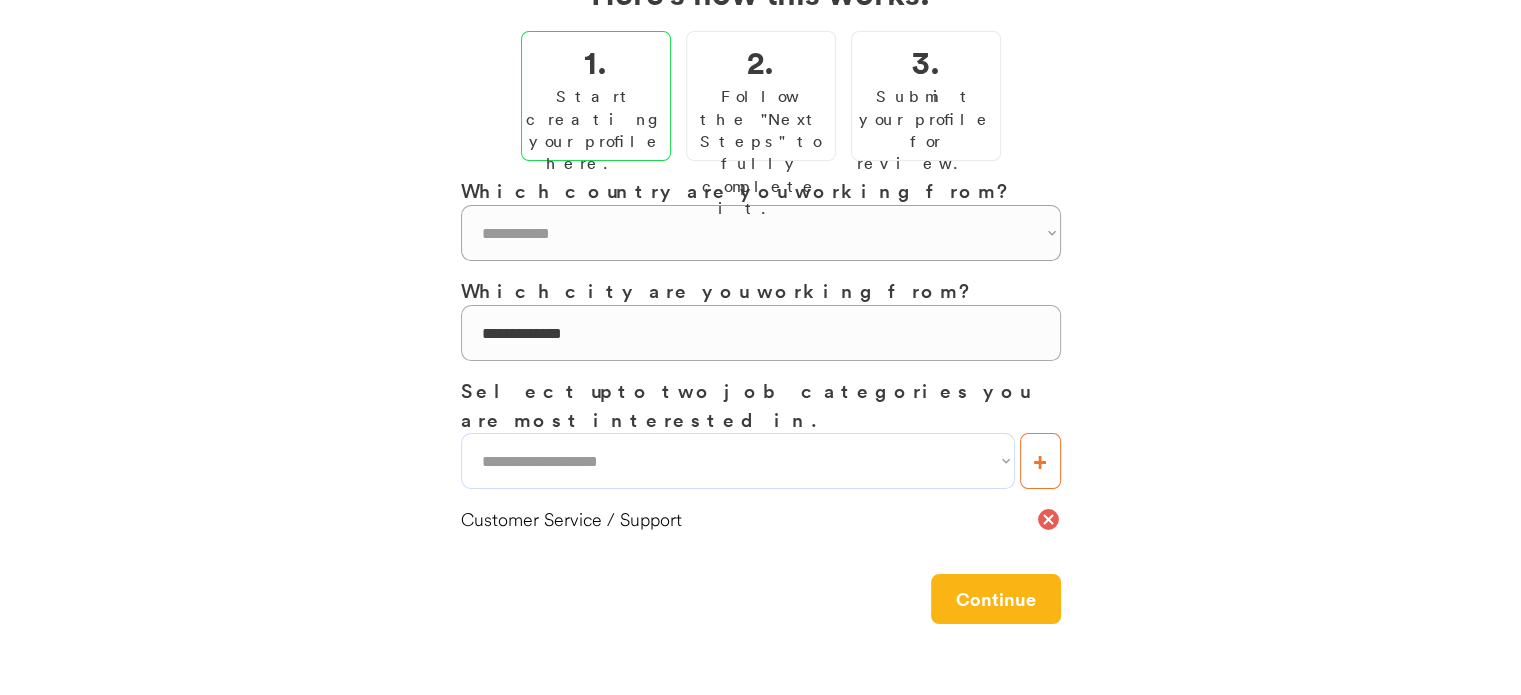click on "**********" at bounding box center [738, 461] 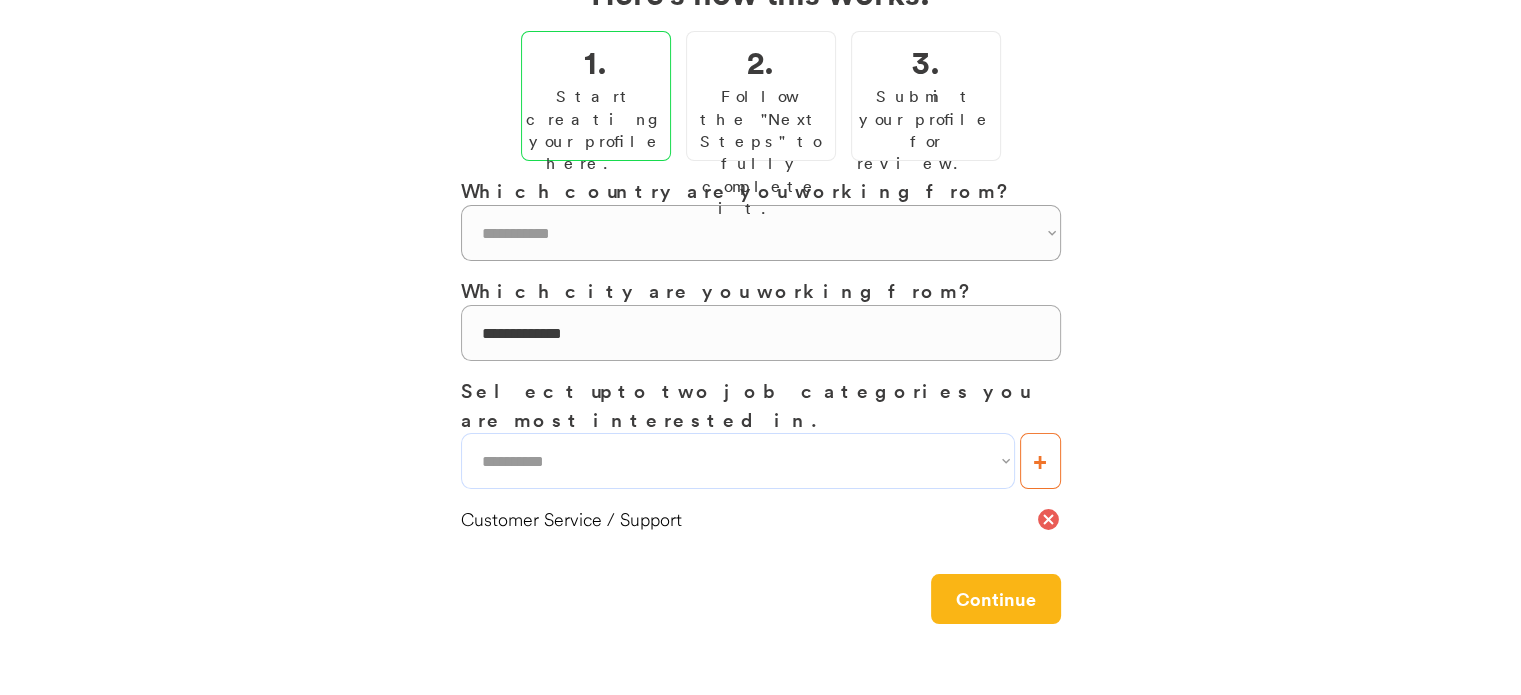 click on "**********" at bounding box center [738, 461] 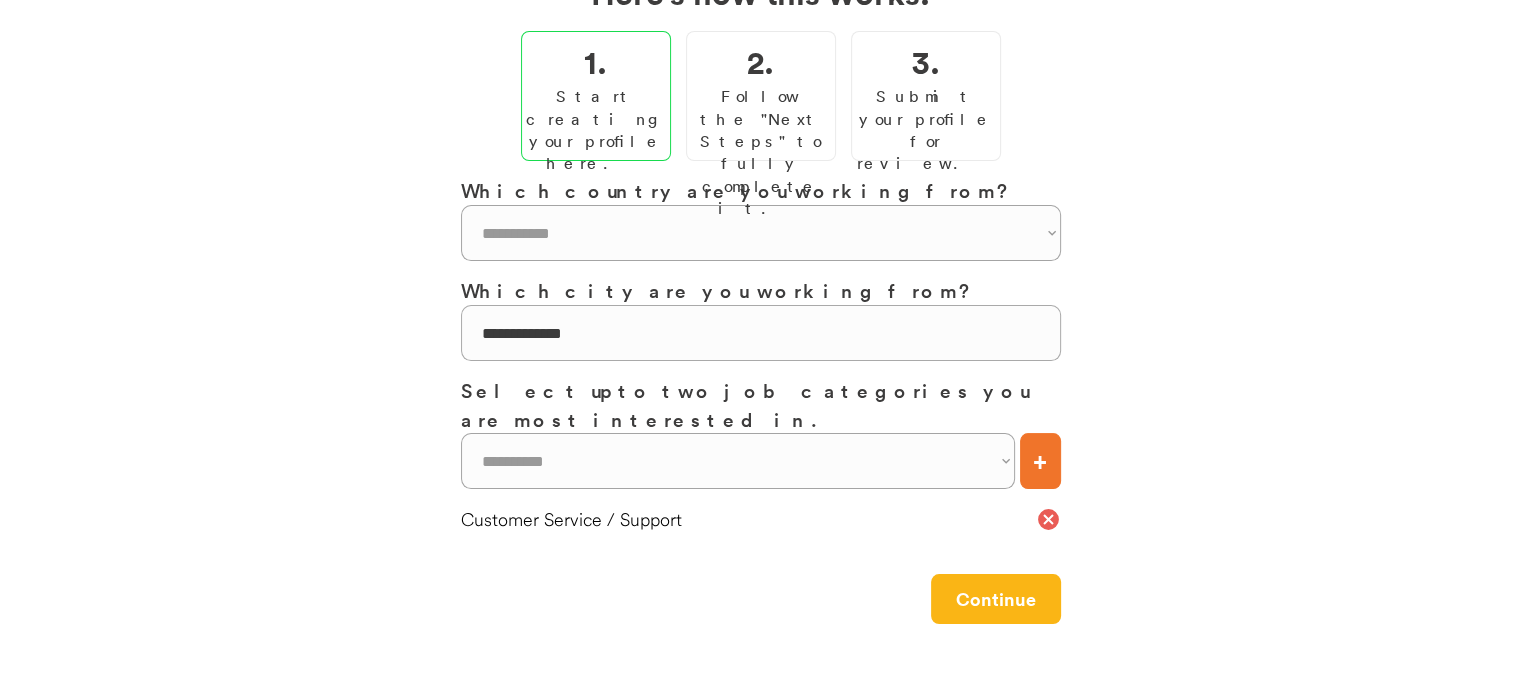 click on "+" at bounding box center [1040, 461] 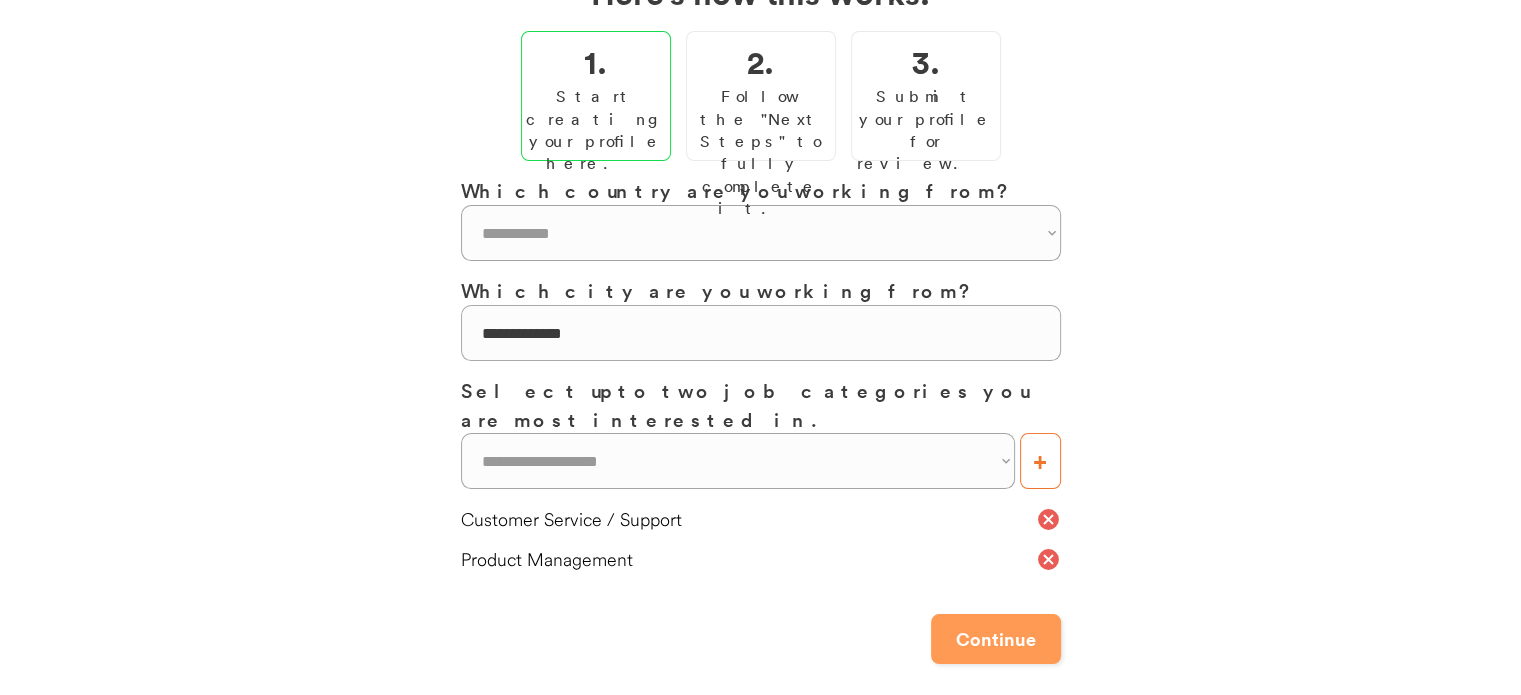 click on "Continue" at bounding box center (996, 639) 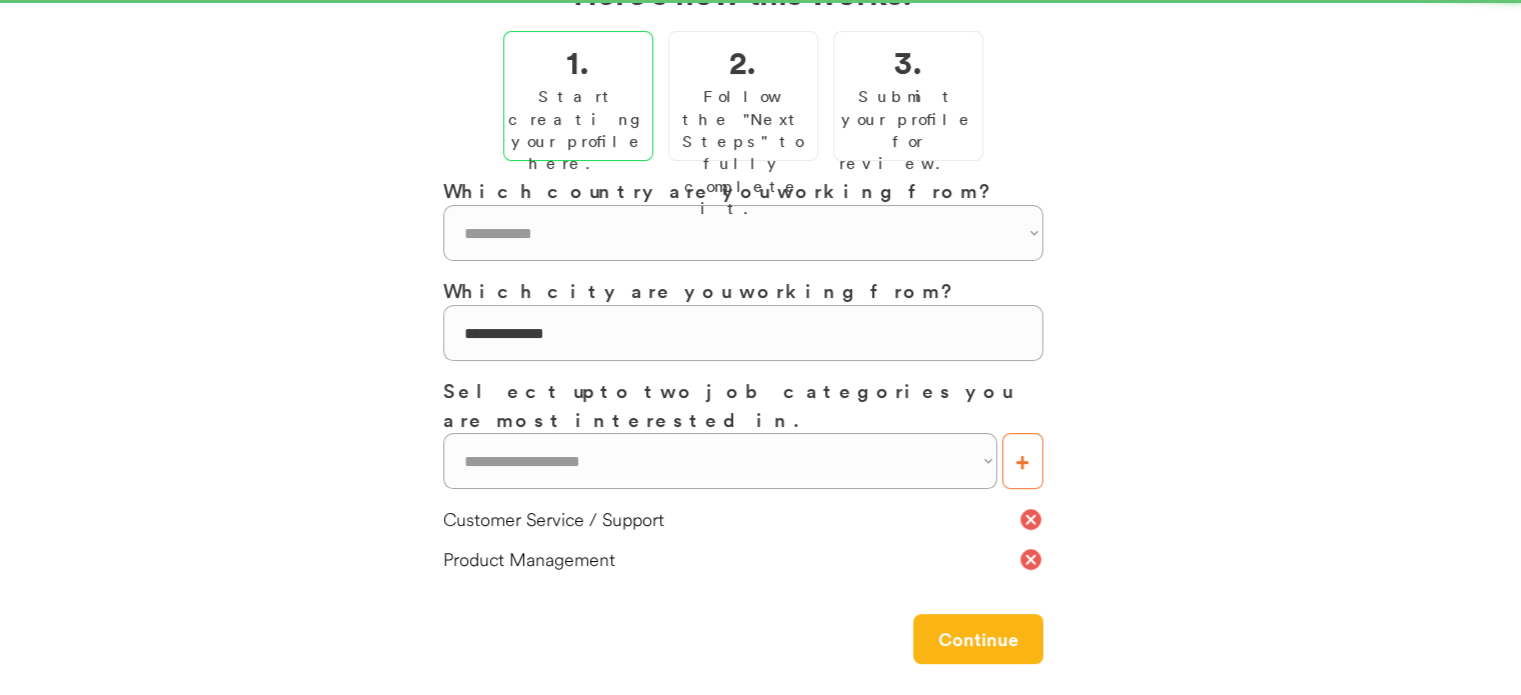 scroll, scrollTop: 0, scrollLeft: 0, axis: both 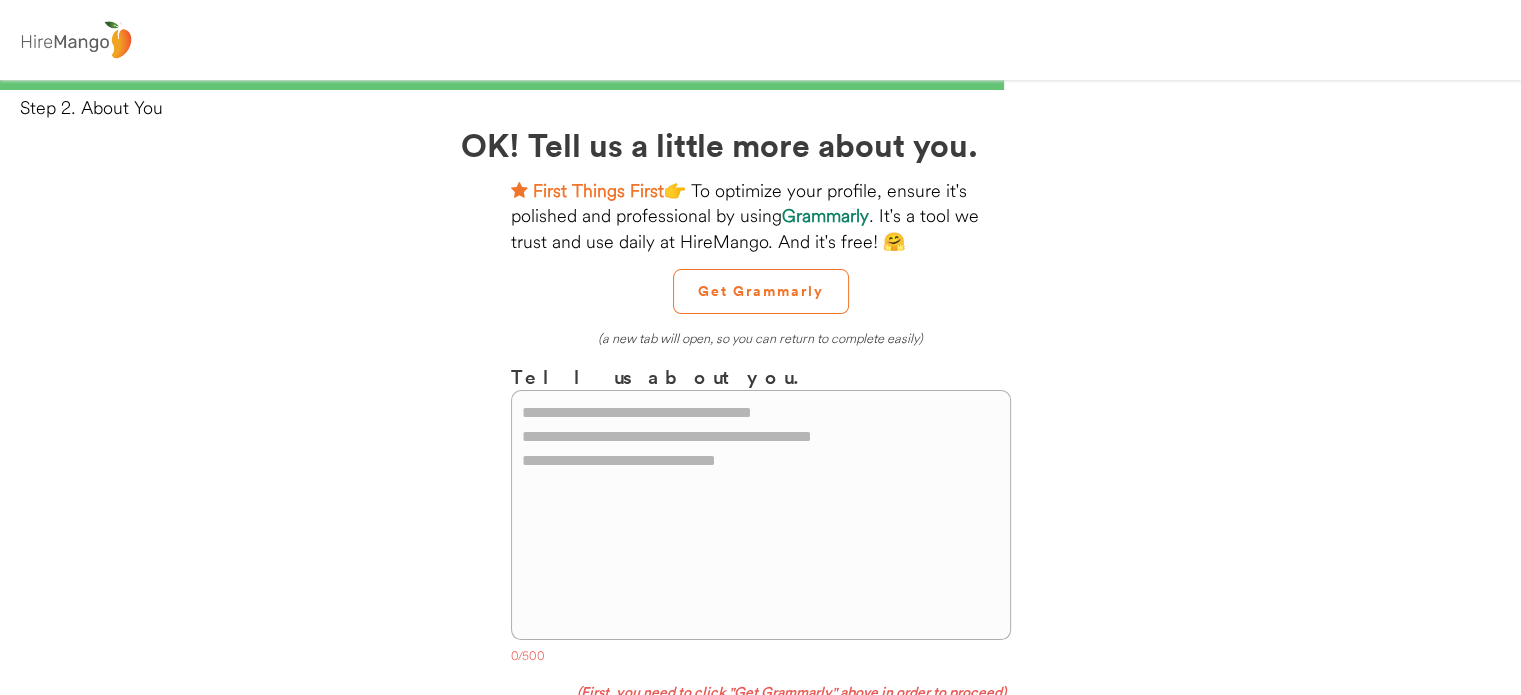 click at bounding box center (761, 515) 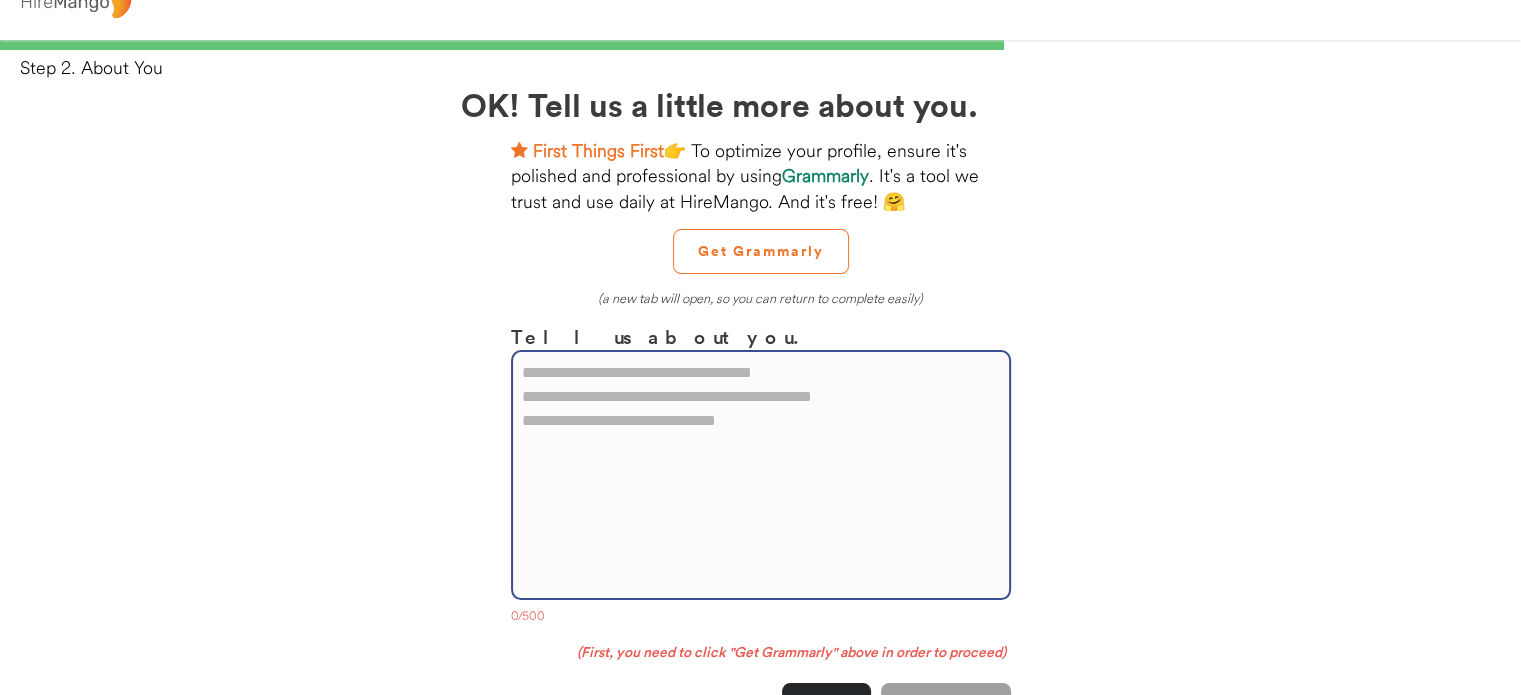 scroll, scrollTop: 28, scrollLeft: 0, axis: vertical 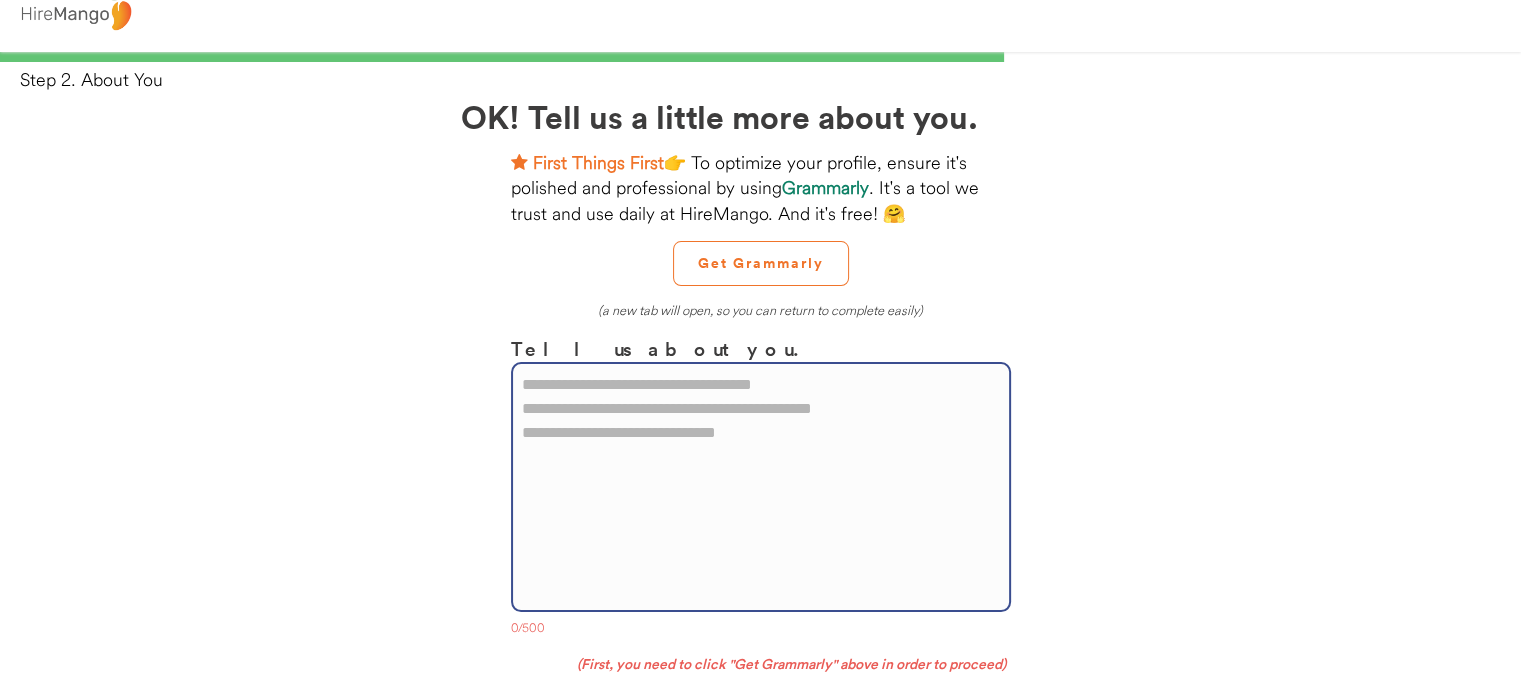click at bounding box center [761, 487] 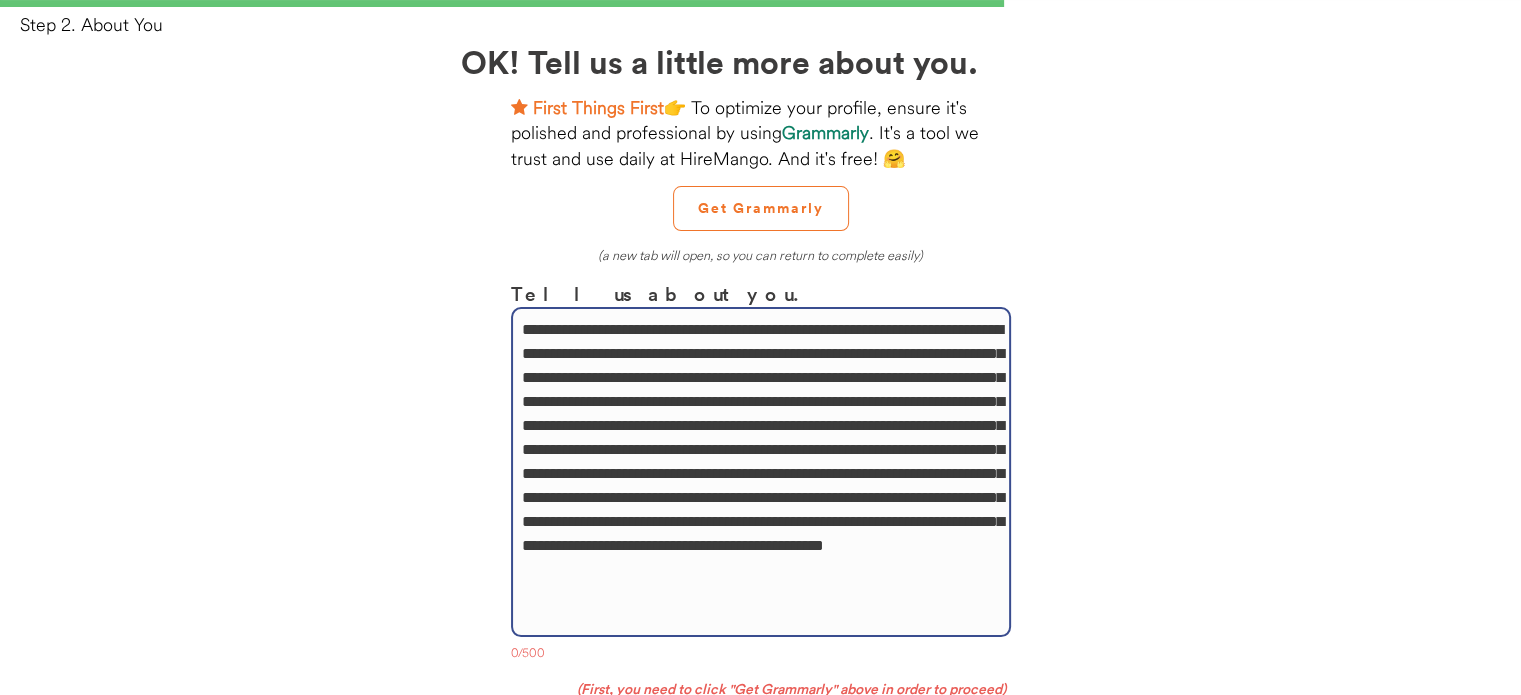 scroll, scrollTop: 128, scrollLeft: 0, axis: vertical 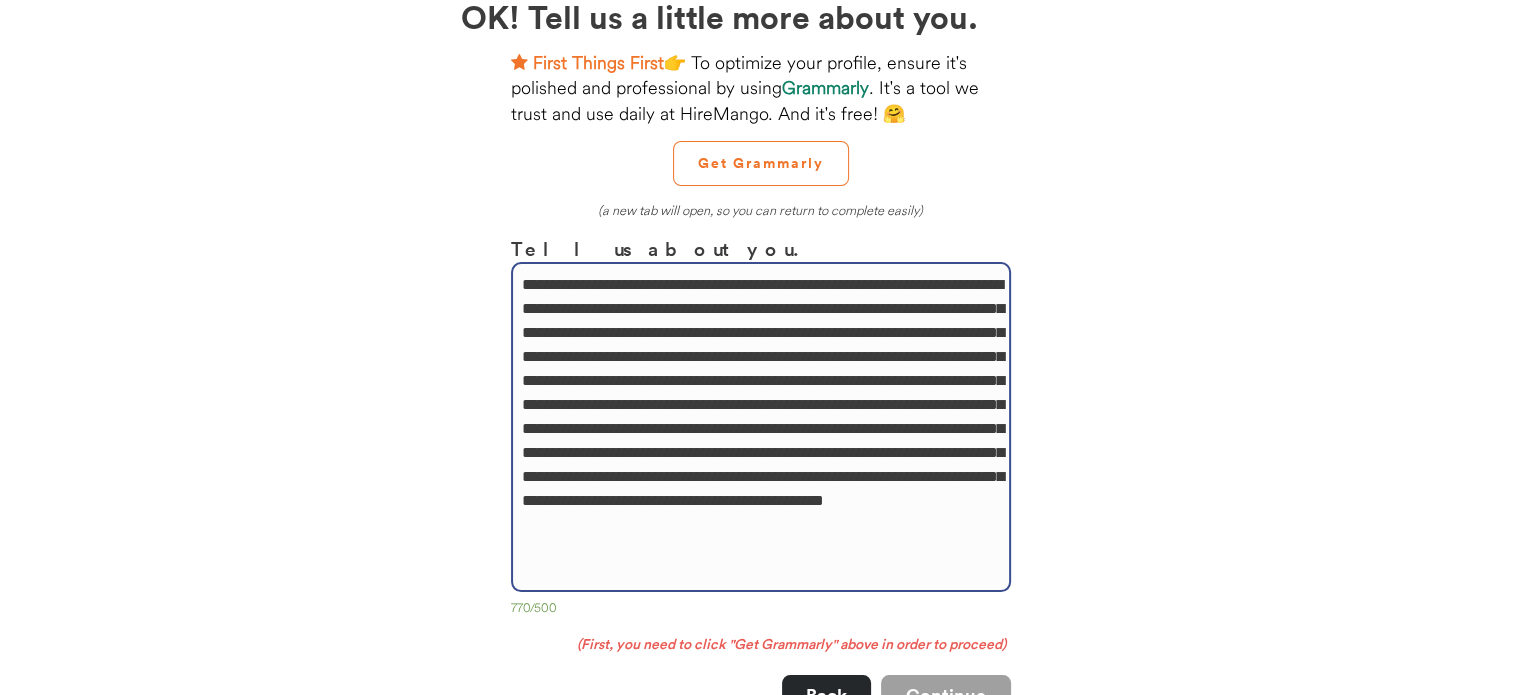 click on "**********" at bounding box center [761, 427] 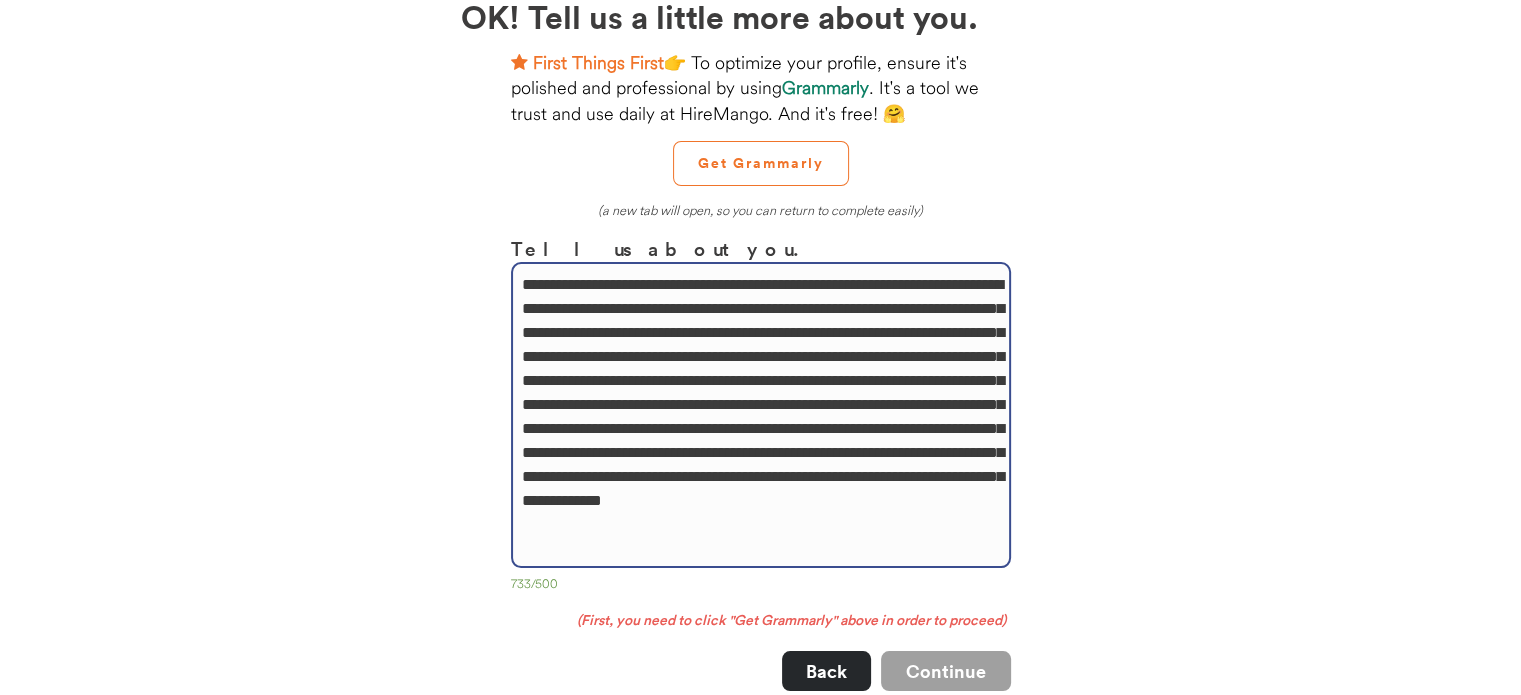 drag, startPoint x: 667, startPoint y: 498, endPoint x: 540, endPoint y: 499, distance: 127.00394 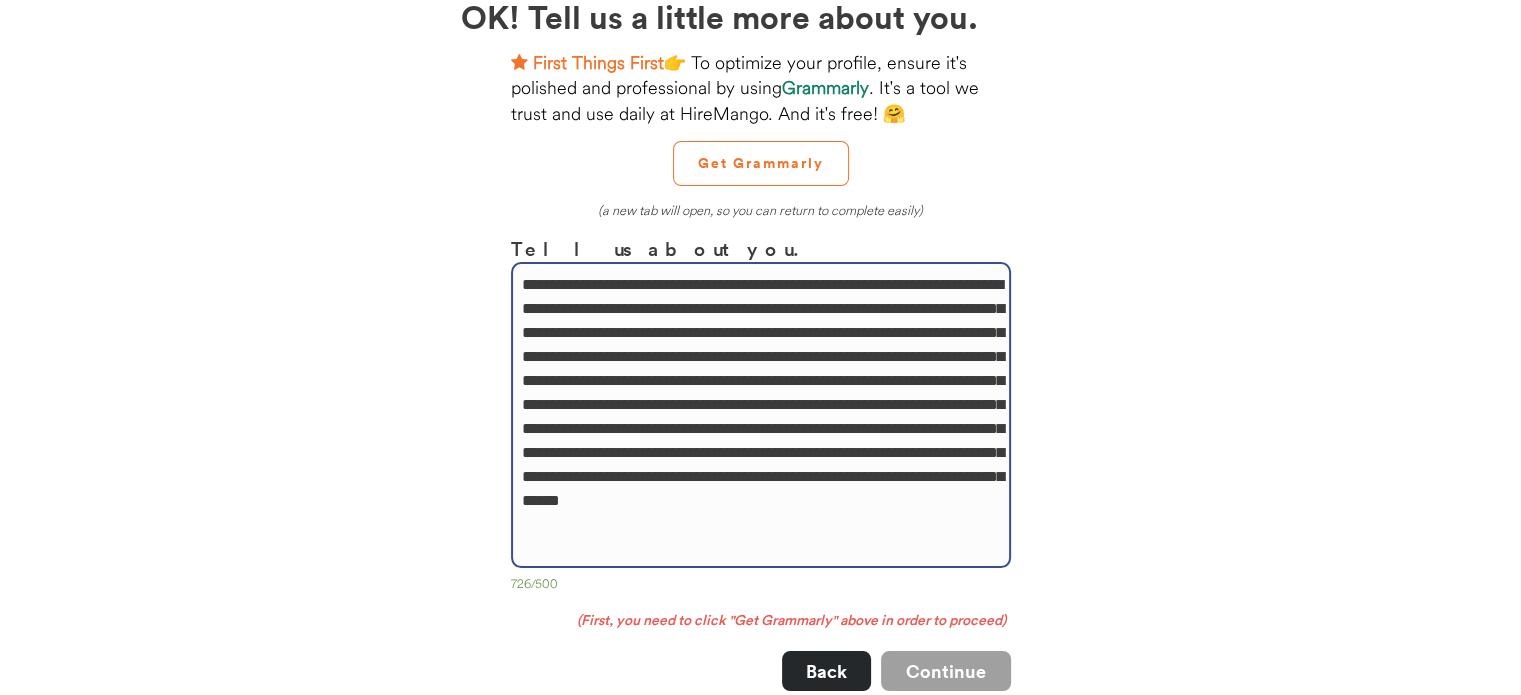 drag, startPoint x: 656, startPoint y: 477, endPoint x: 719, endPoint y: 499, distance: 66.730804 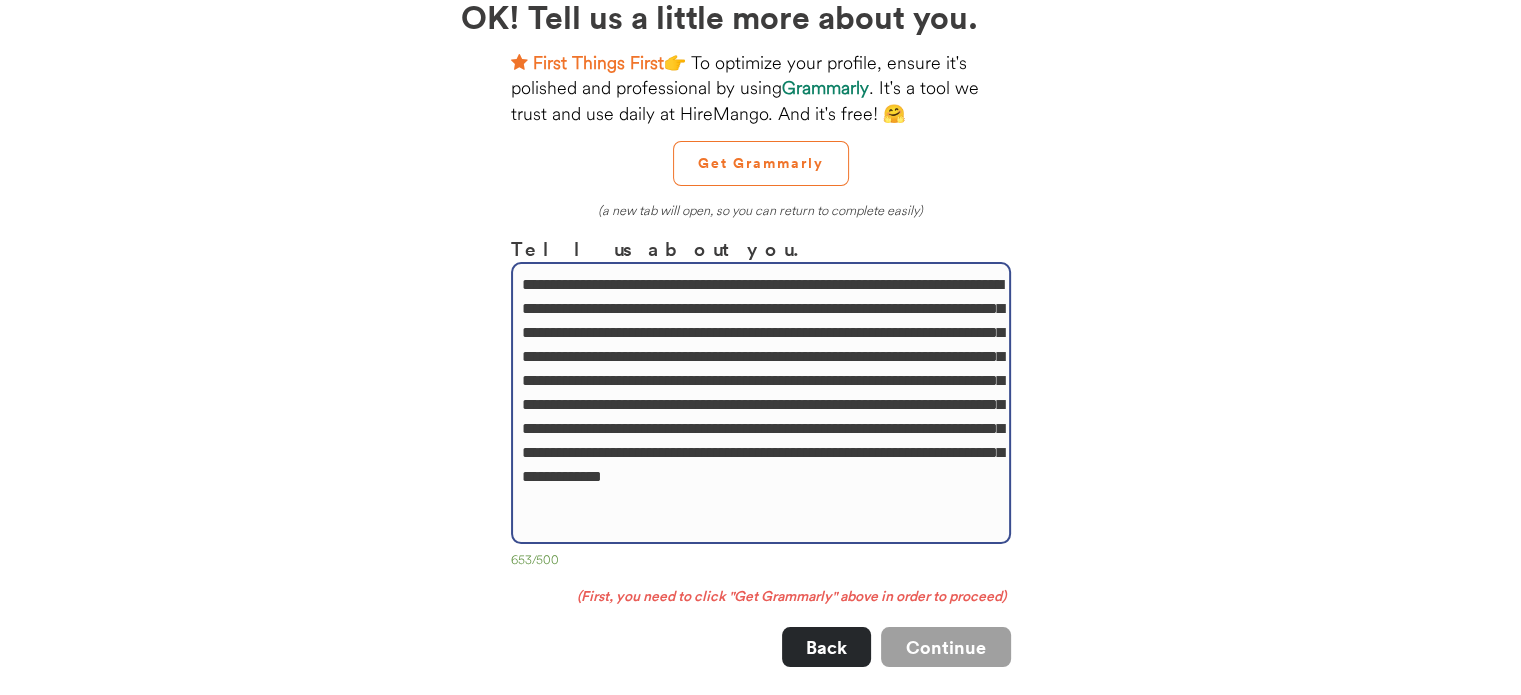 click on "**********" at bounding box center (761, 403) 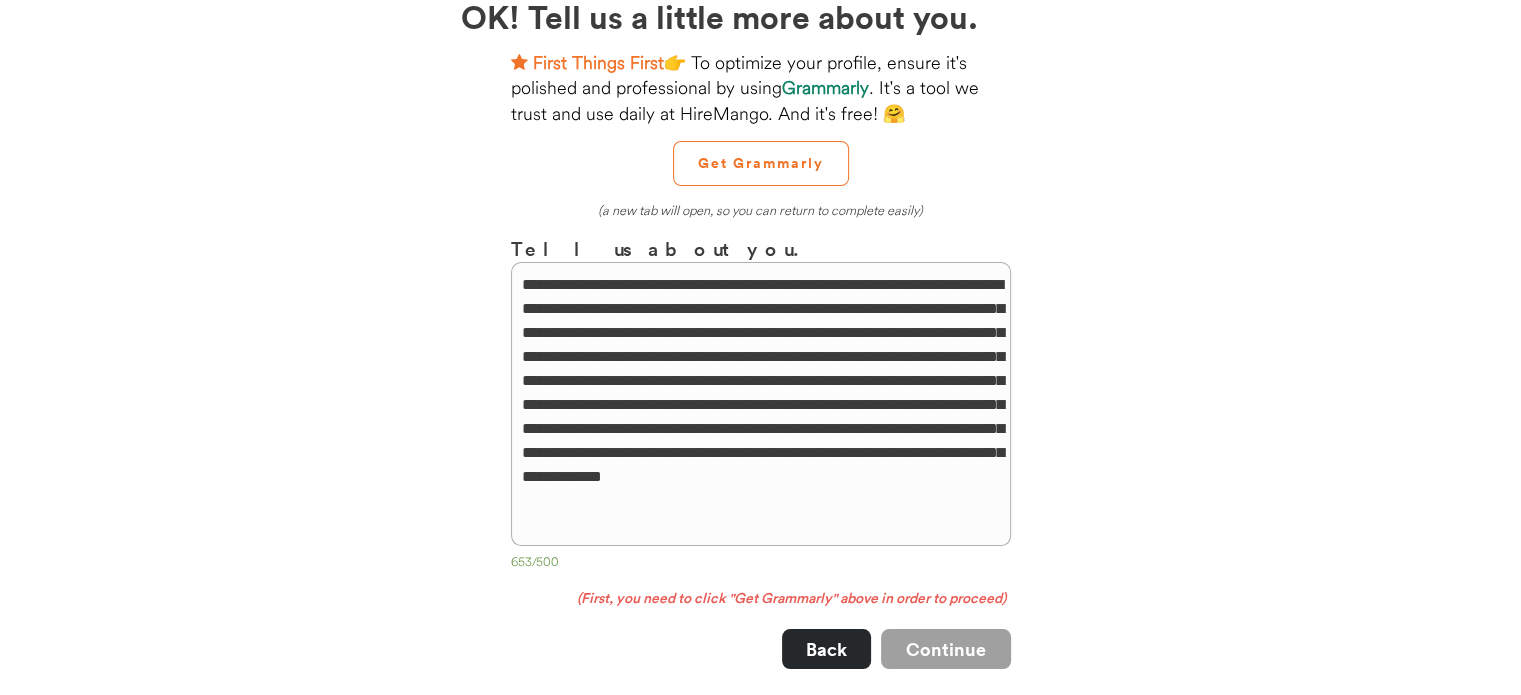 drag, startPoint x: 1139, startPoint y: 568, endPoint x: 1111, endPoint y: 581, distance: 30.870699 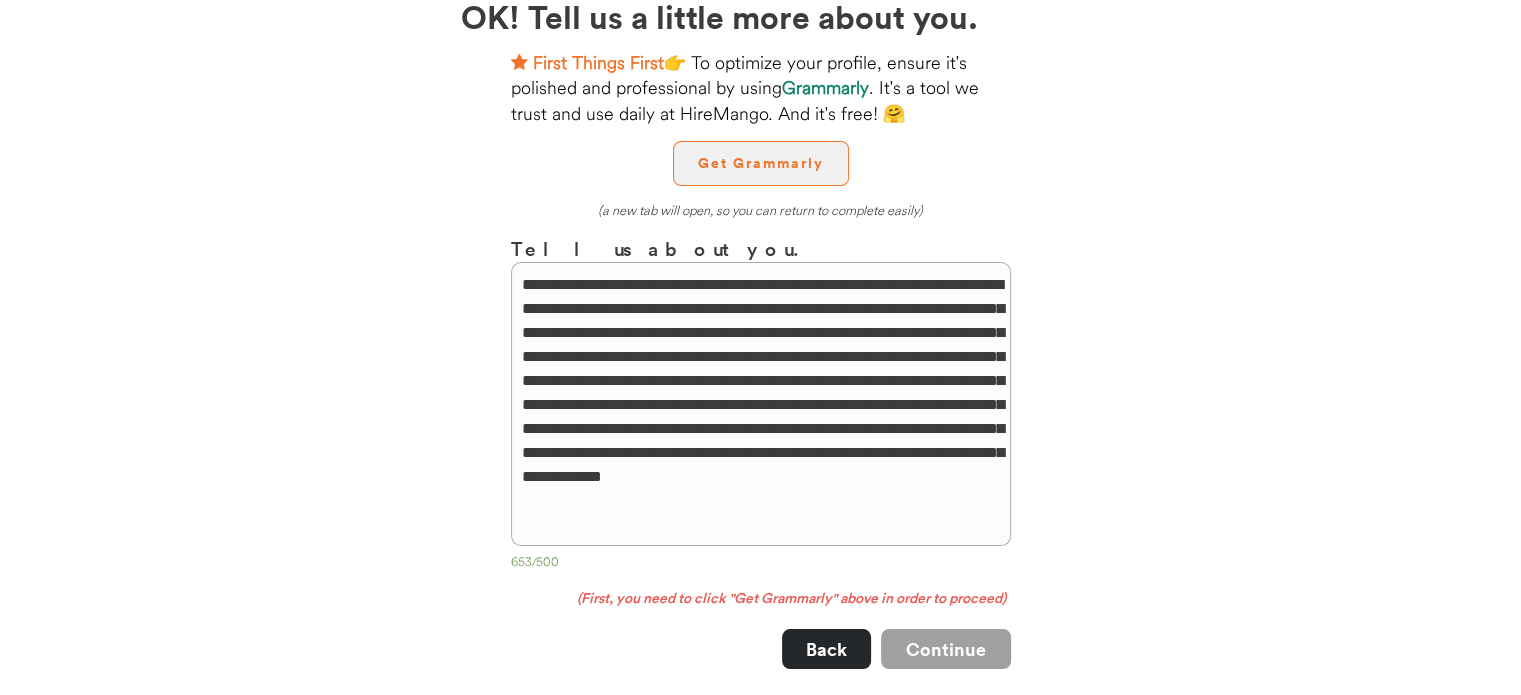 click on "Get Grammarly" at bounding box center [761, 163] 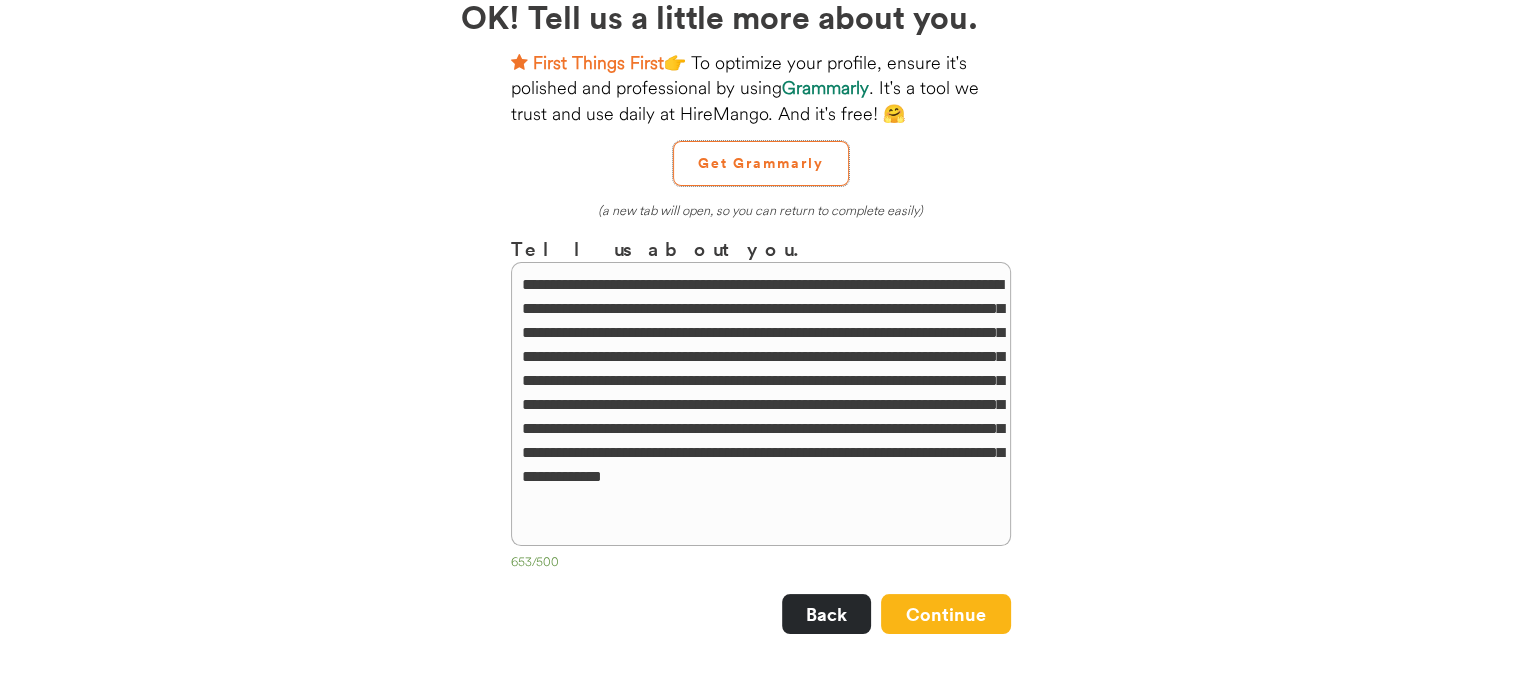 type 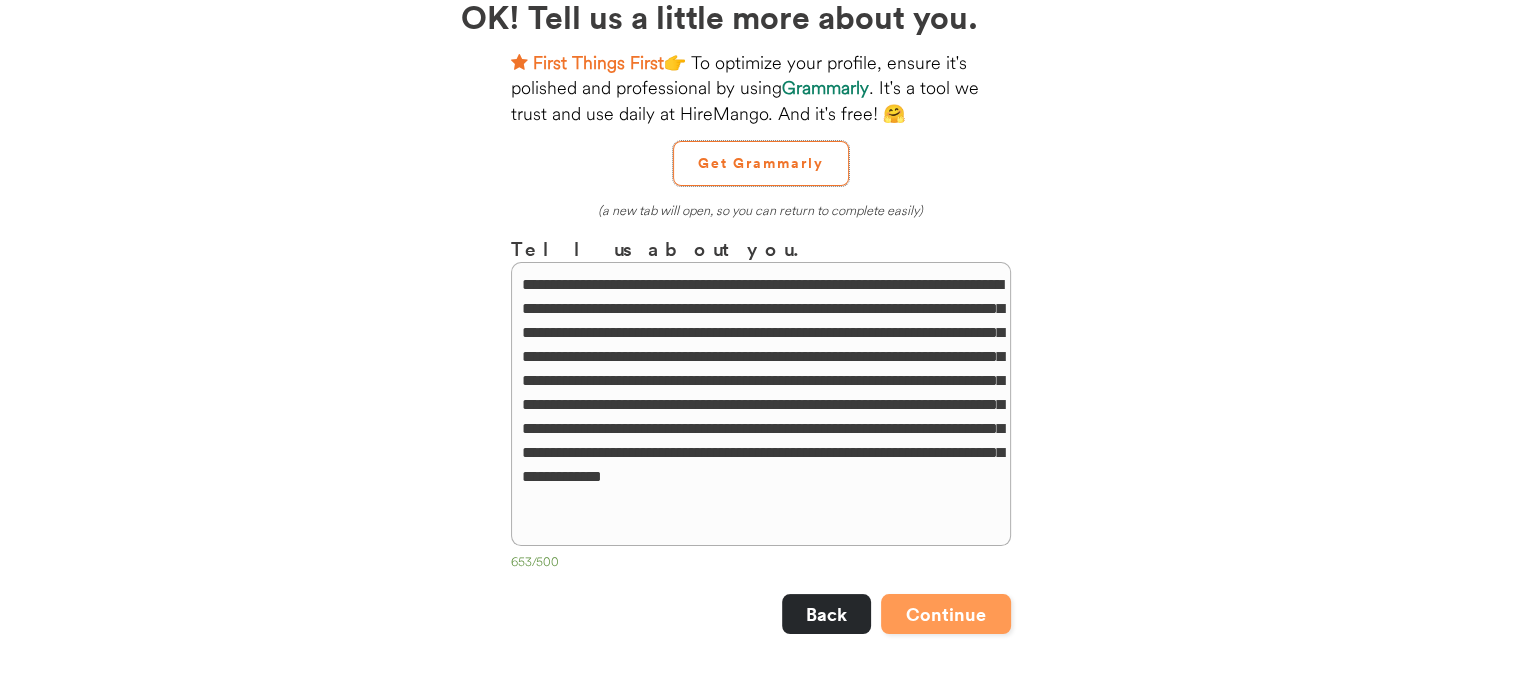 click on "Continue" at bounding box center [946, 614] 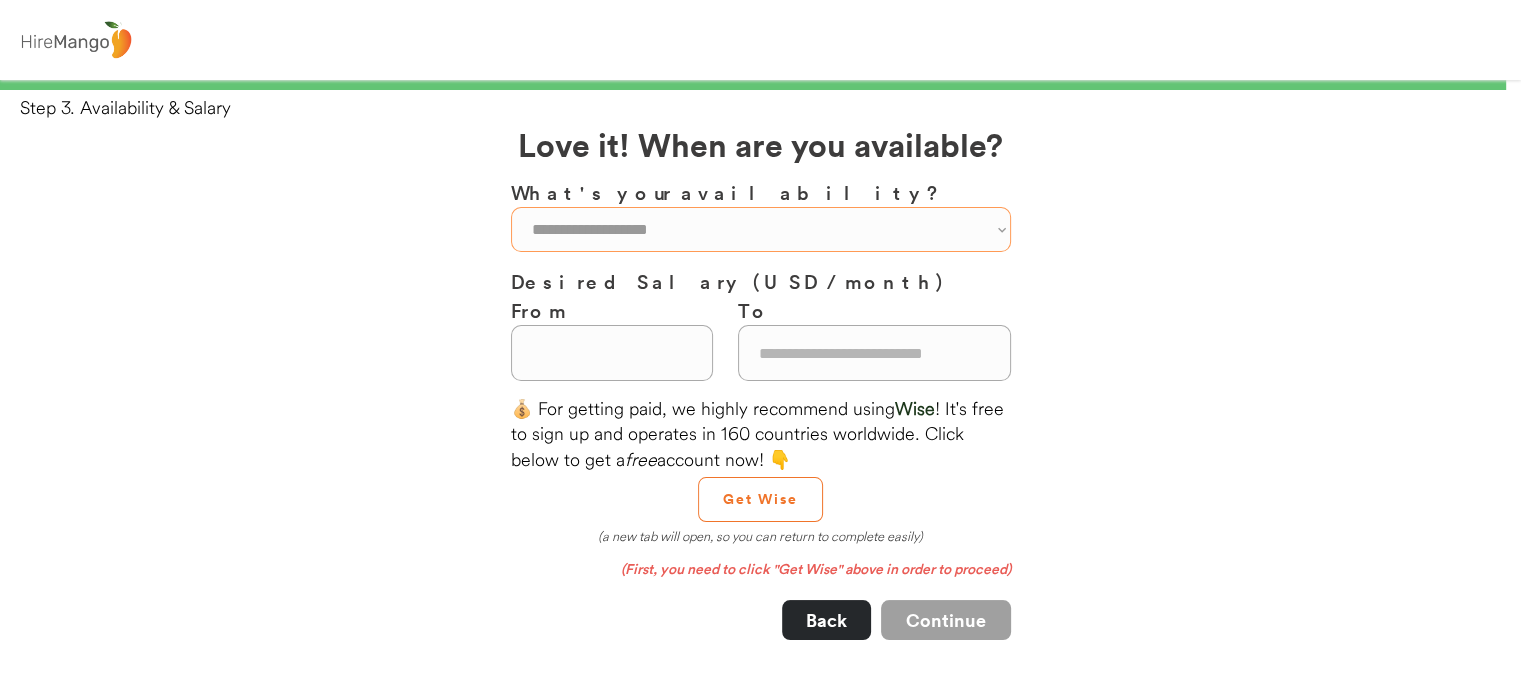 click on "**********" at bounding box center (761, 229) 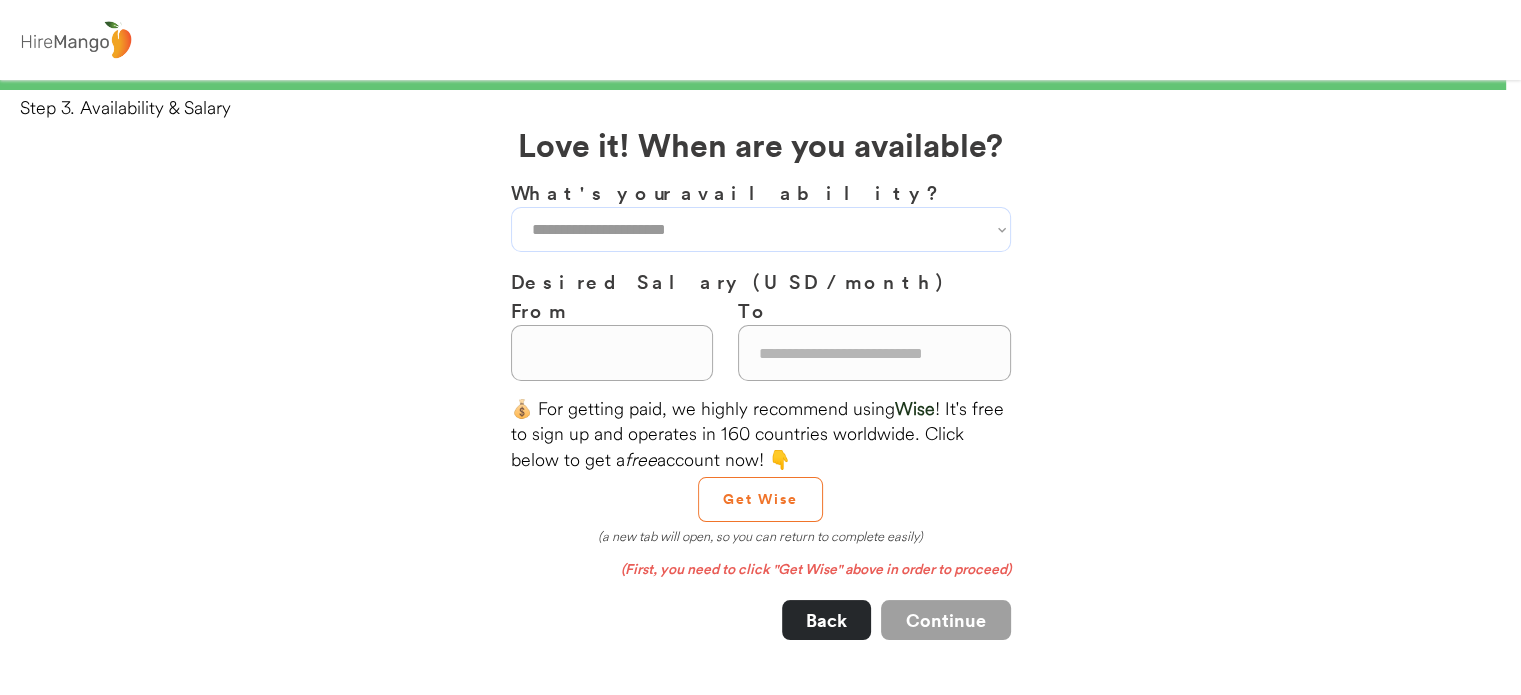 click on "**********" at bounding box center (761, 229) 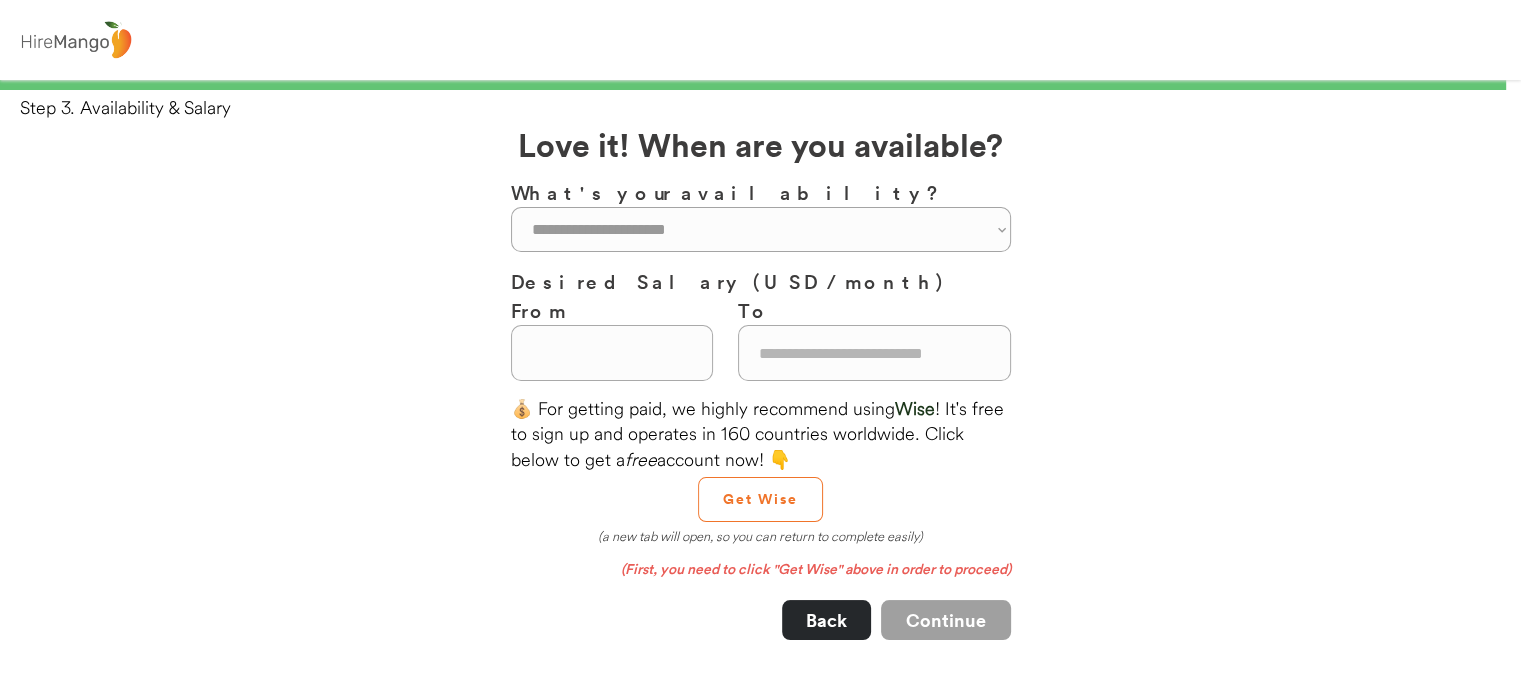 click on "Desired Salary (USD / month)" at bounding box center (761, 281) 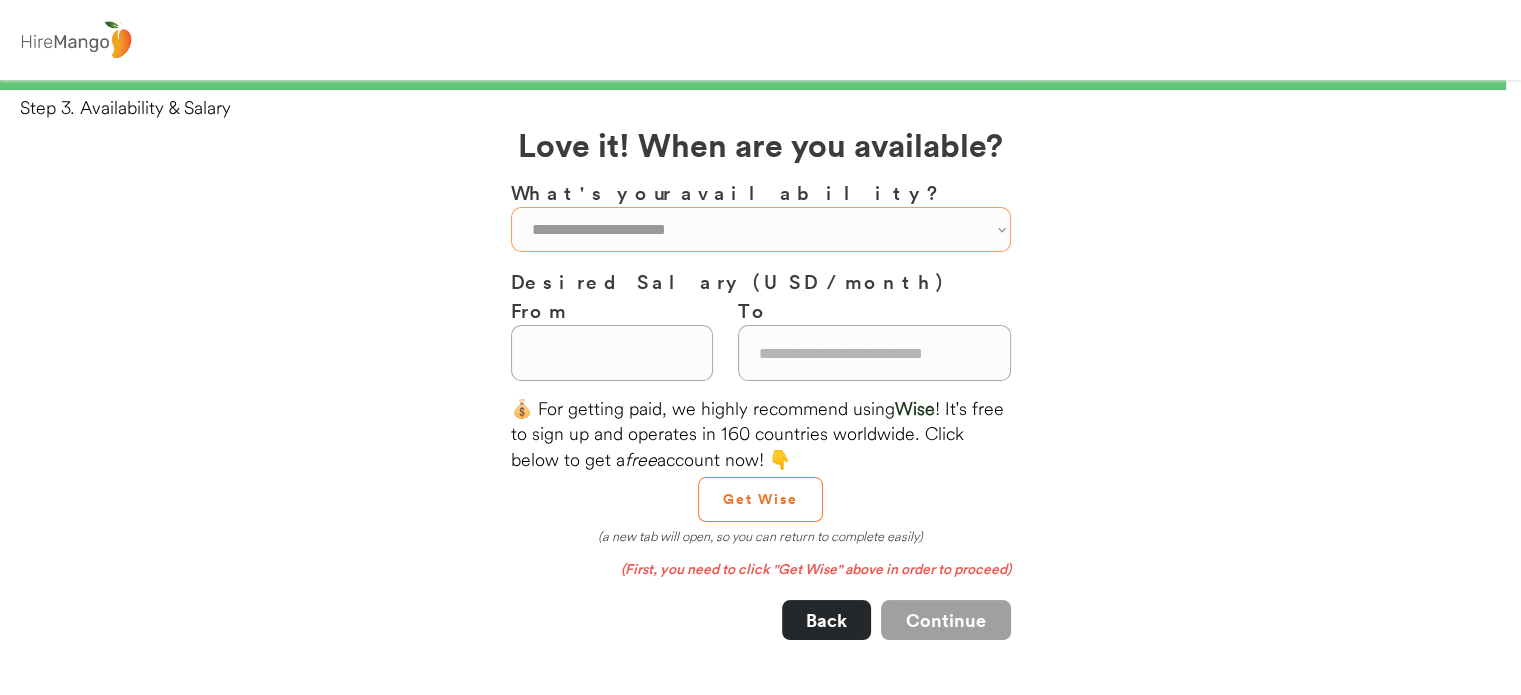 click on "**********" at bounding box center [761, 229] 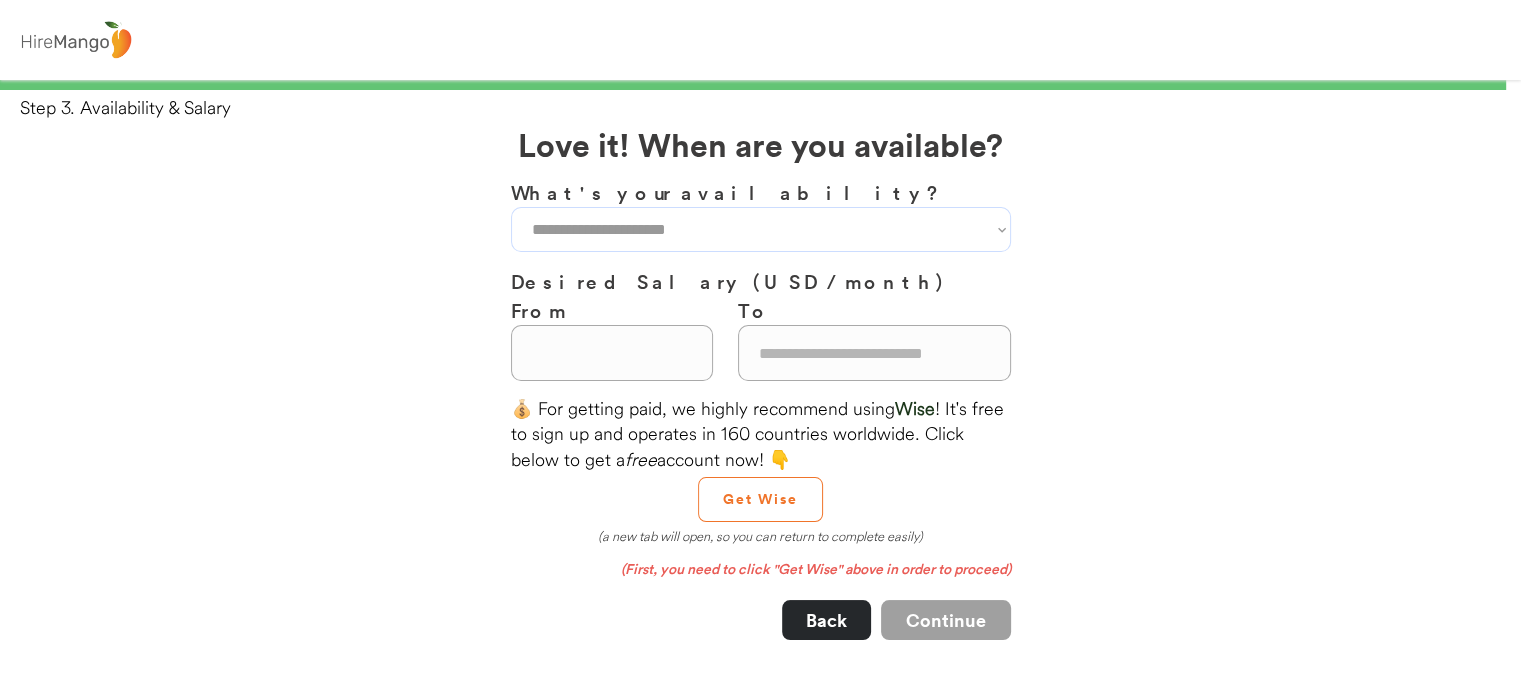 select on "**********" 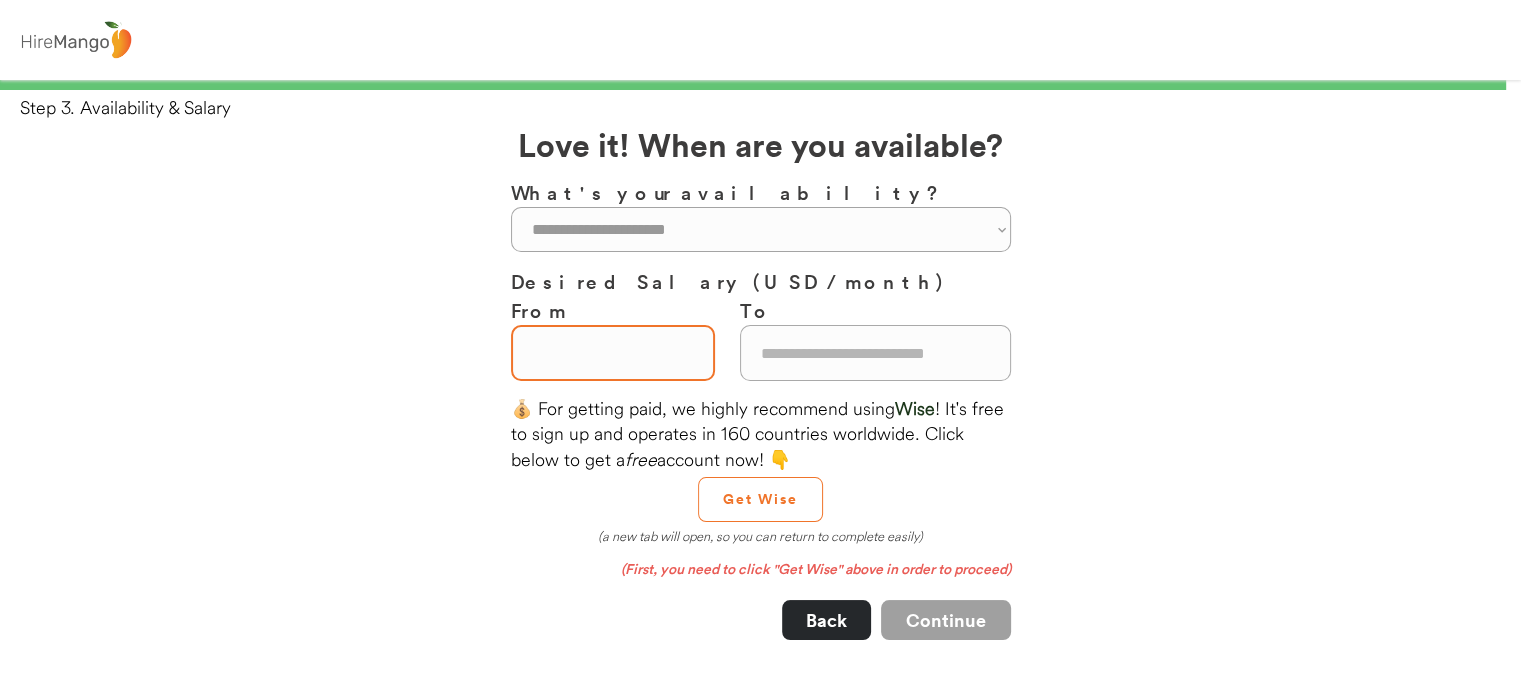 click at bounding box center (613, 353) 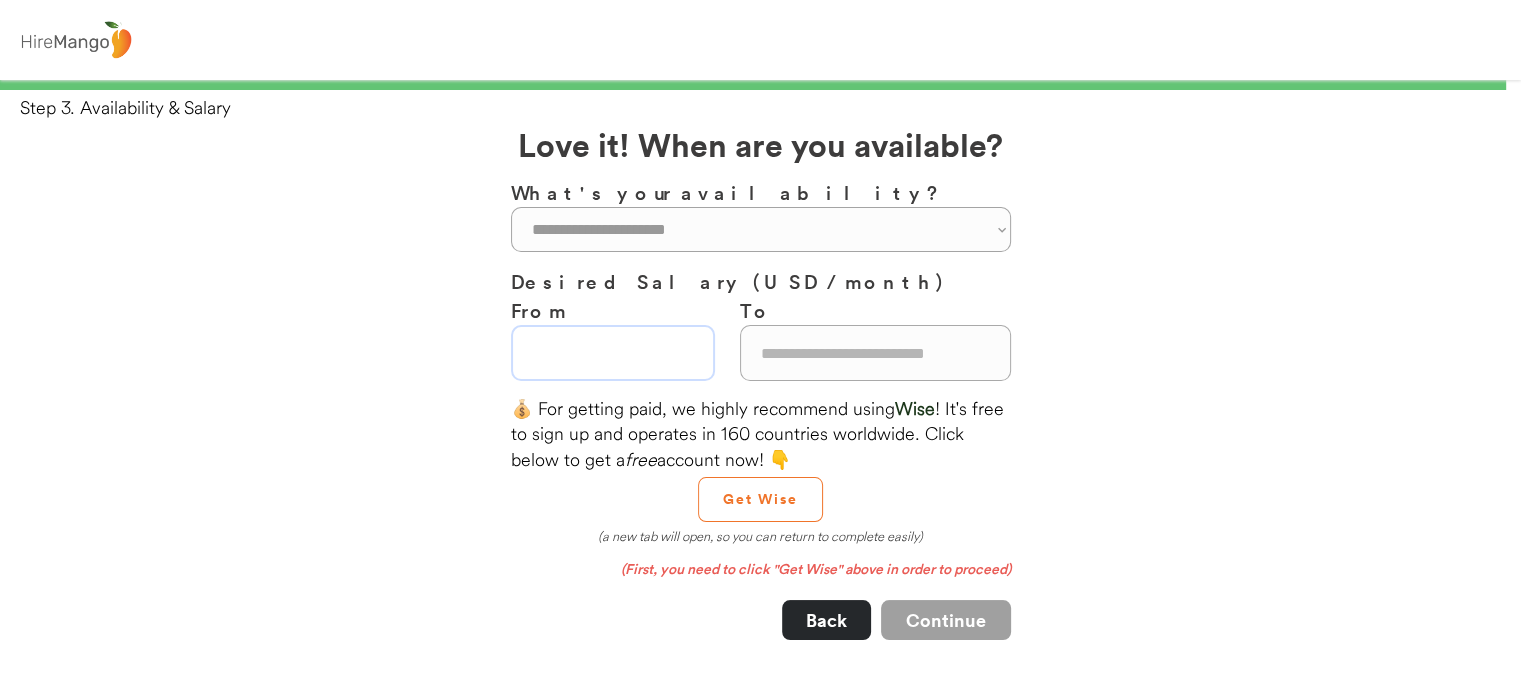 click at bounding box center [613, 353] 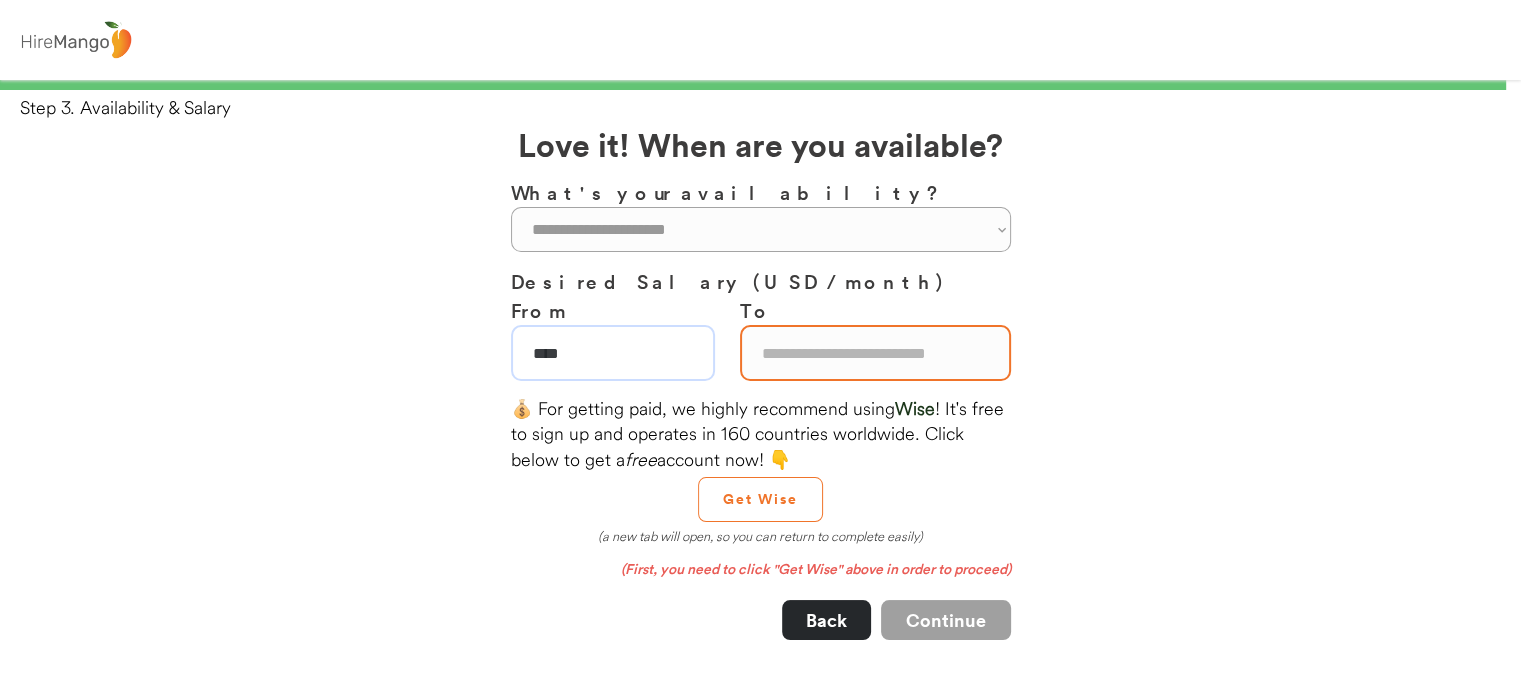 type on "****" 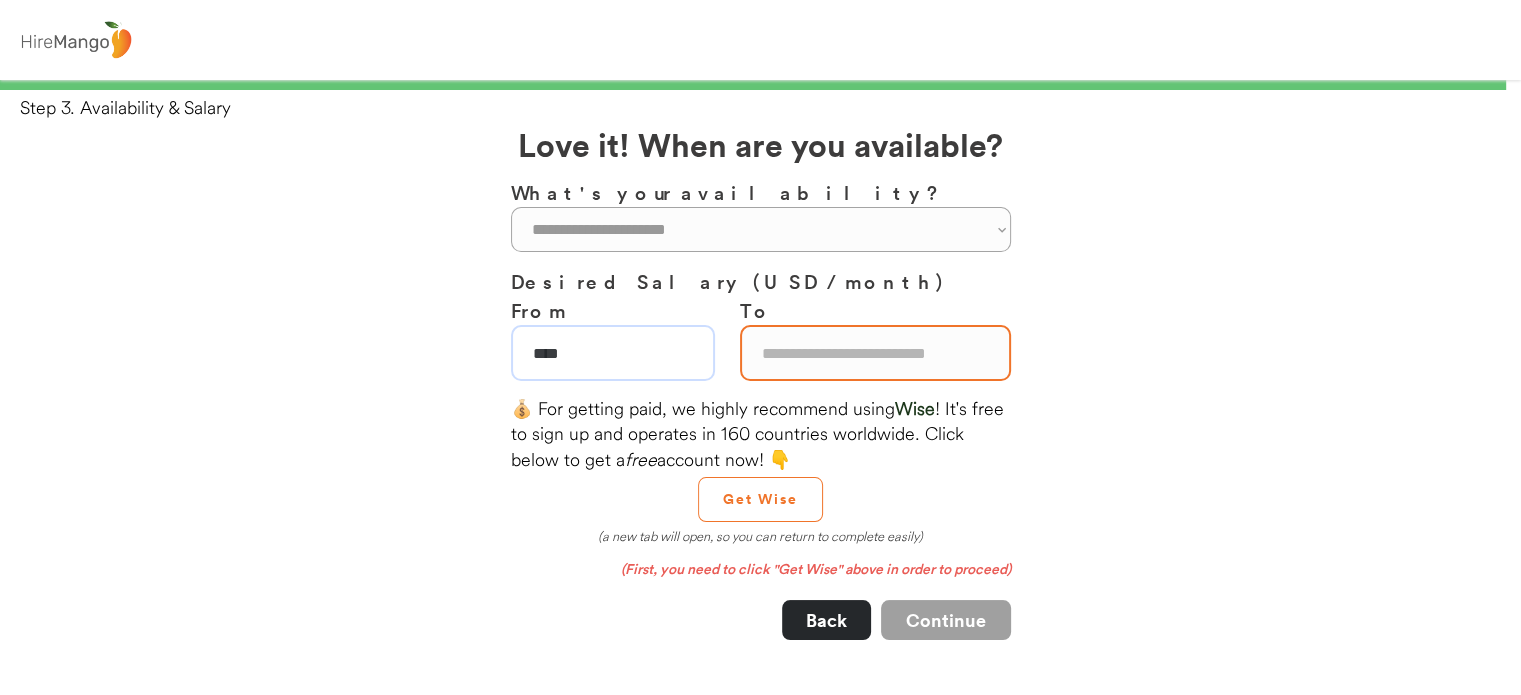 click at bounding box center (875, 353) 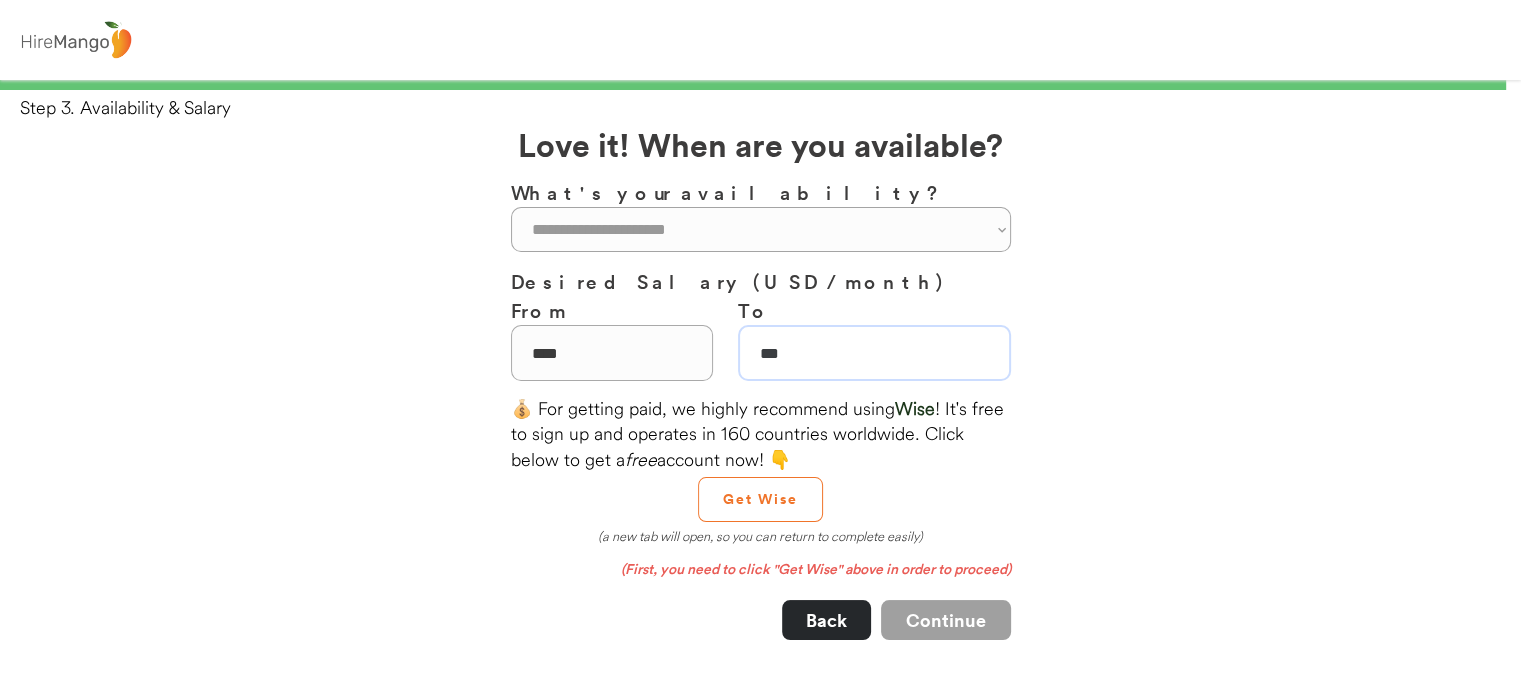 type on "**" 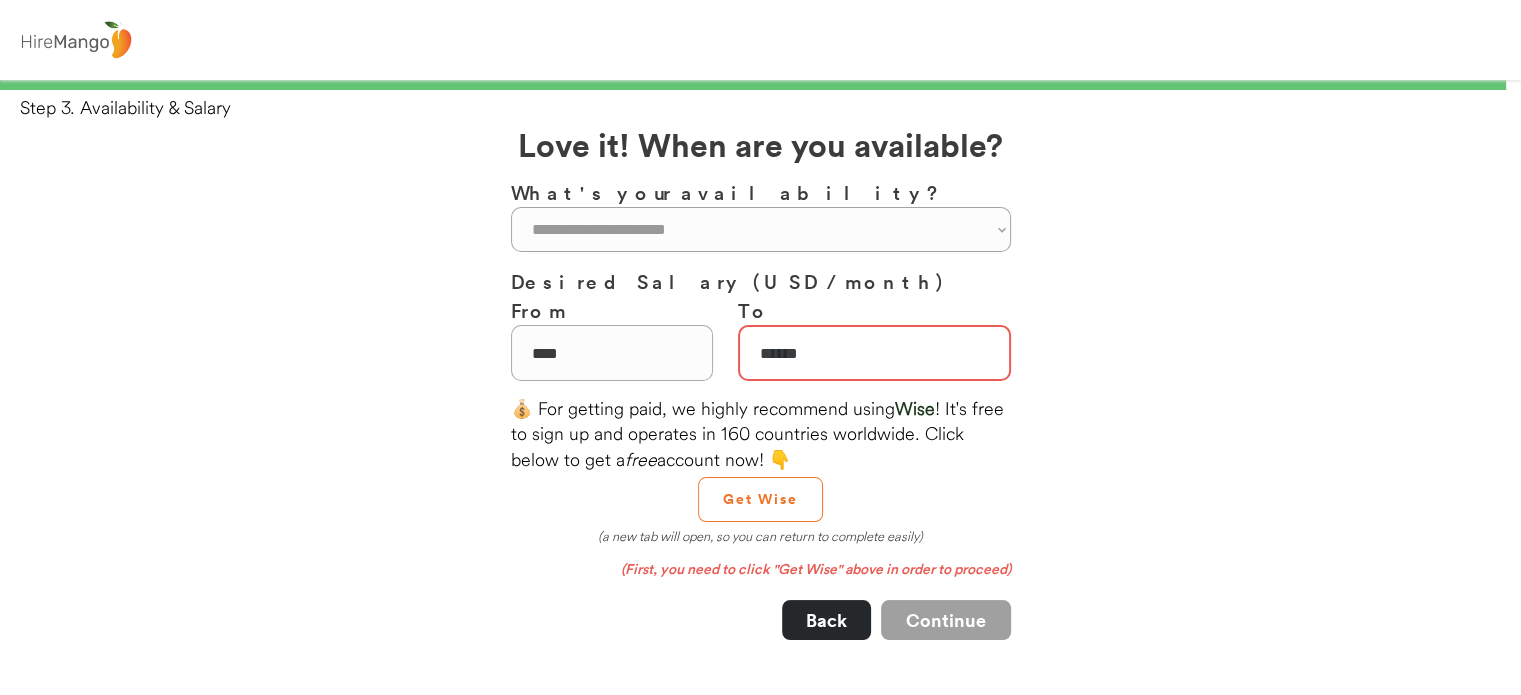 type on "******" 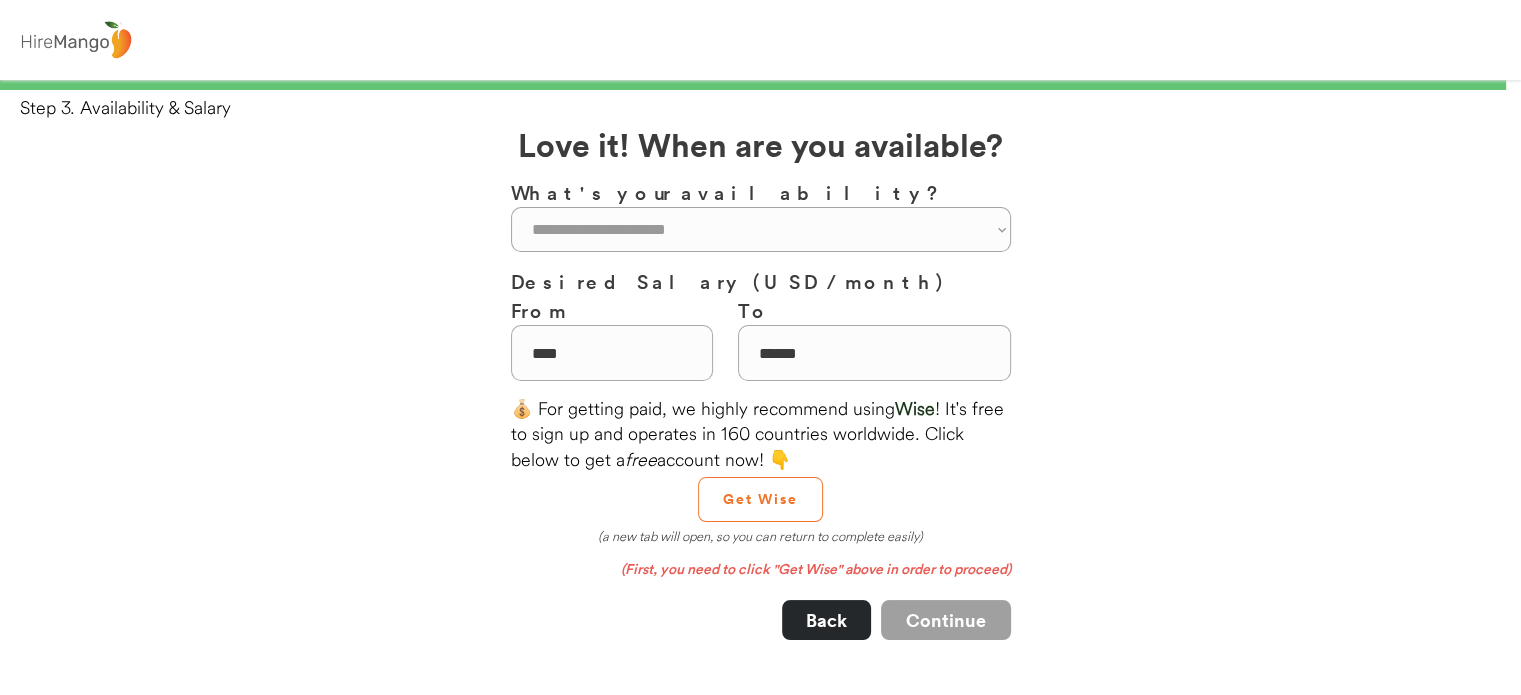 click on "💰 For getting paid, we highly recommend using  Wise ! It's free to sign up and operates in 160 countries worldwide. Click below to get a  free  account now! 👇 Get Wise (a new tab will open, so you can return to complete easily)" at bounding box center [761, 470] 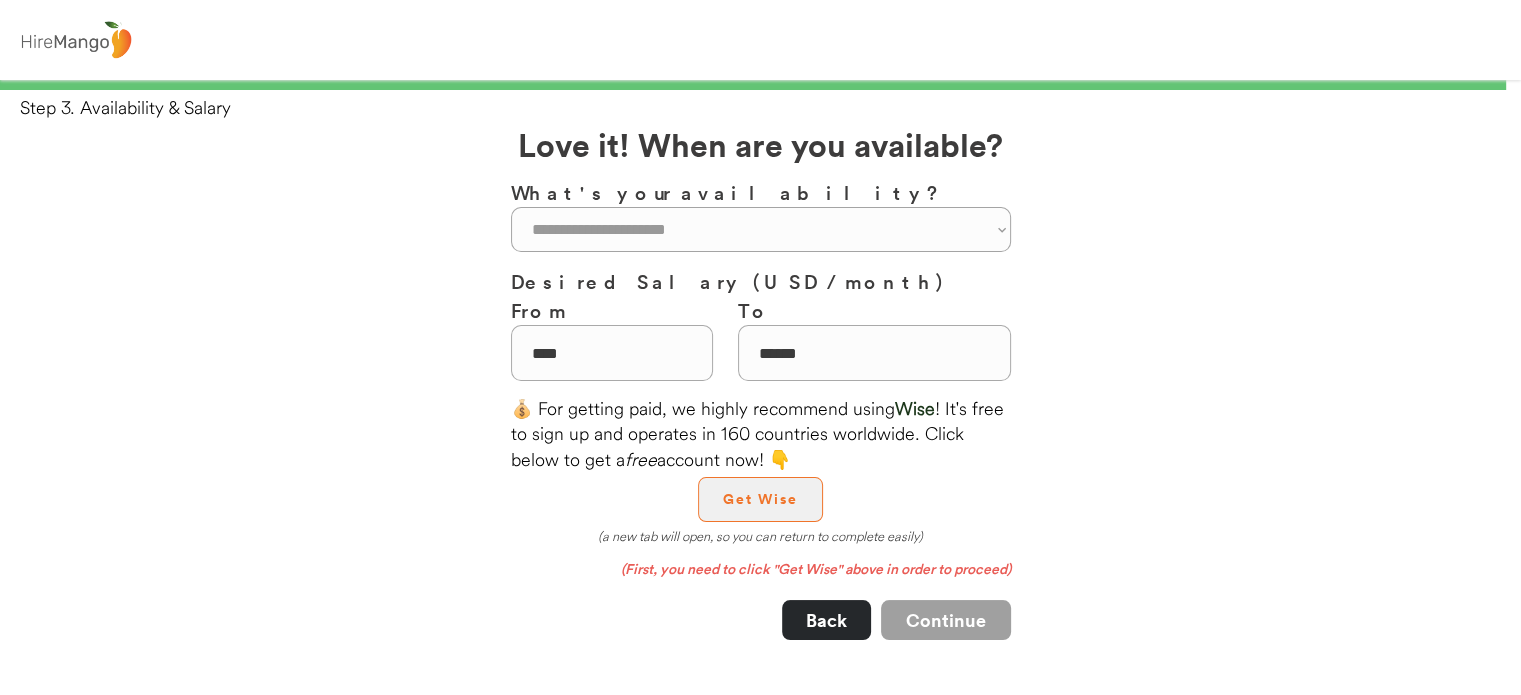 click on "Get Wise" at bounding box center [760, 499] 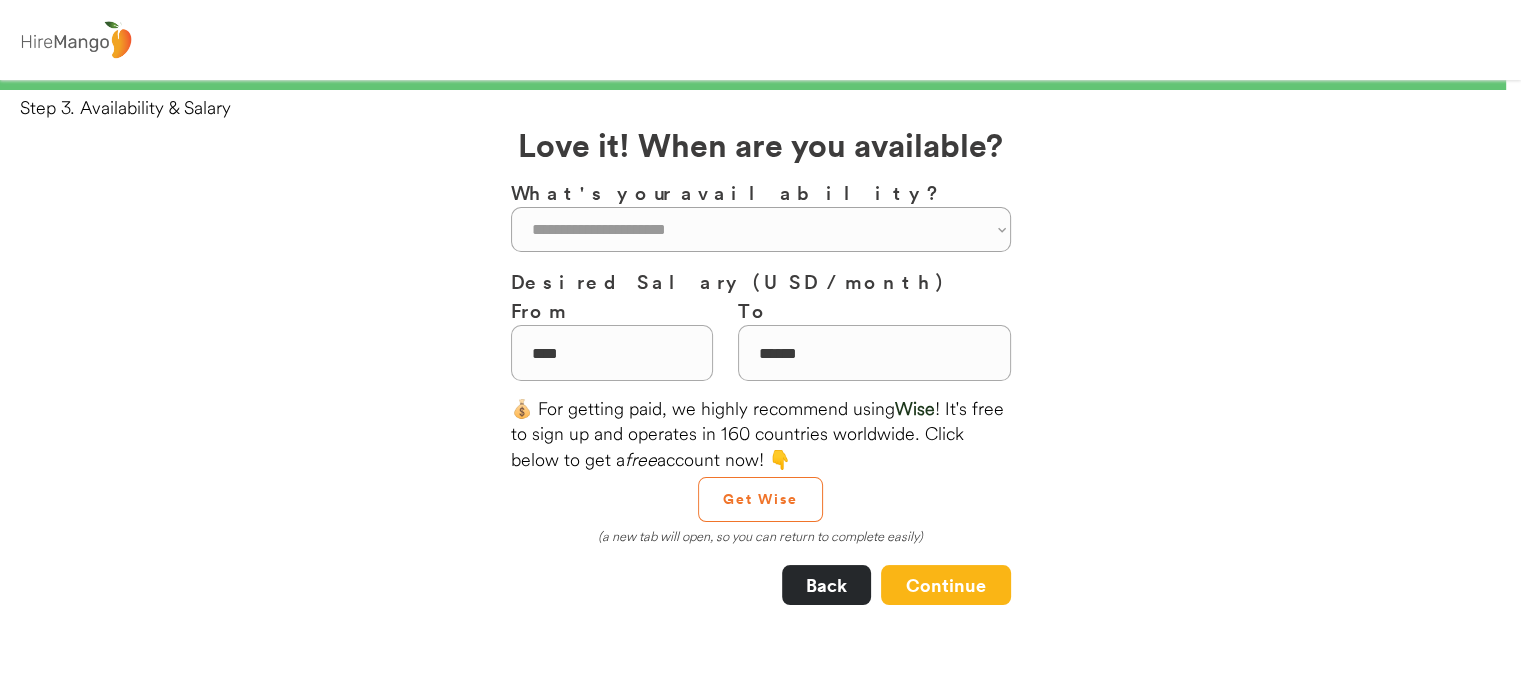 type 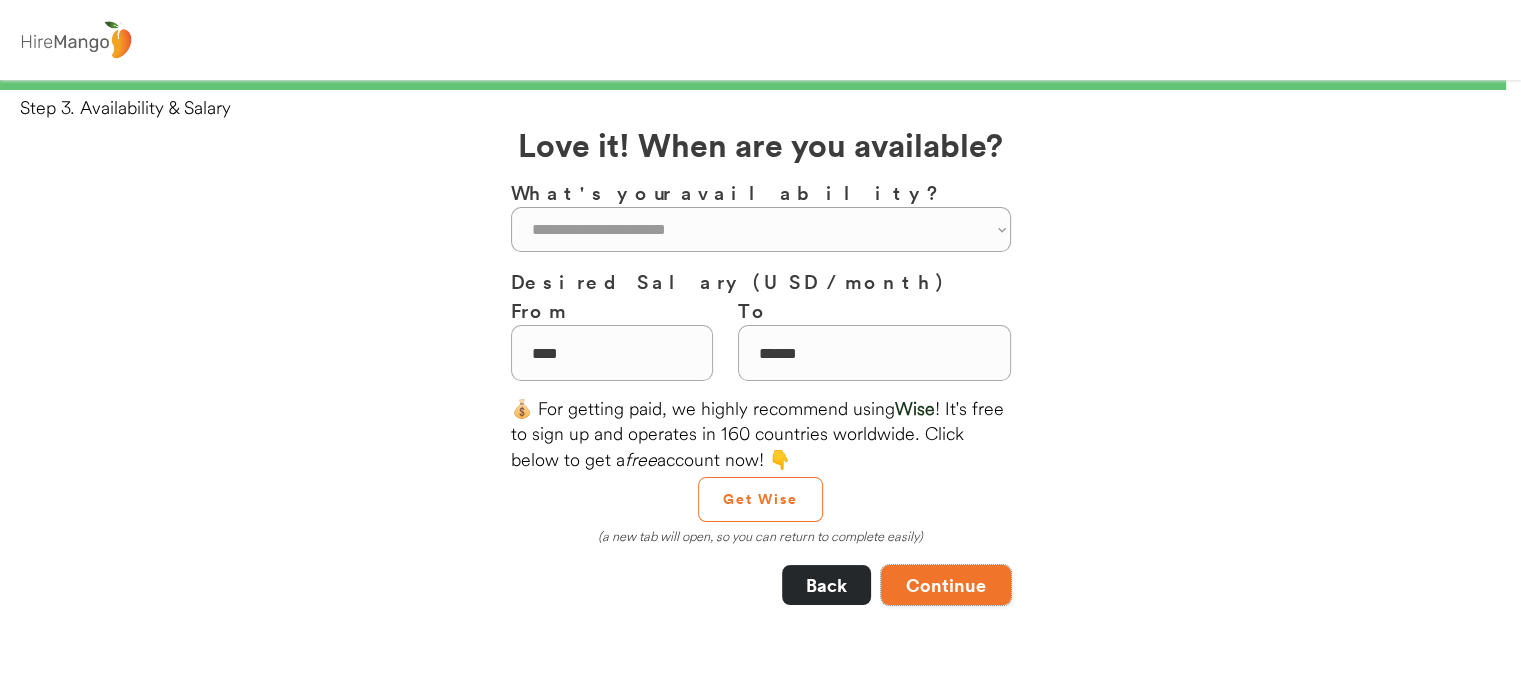 click on "Continue" at bounding box center (946, 585) 